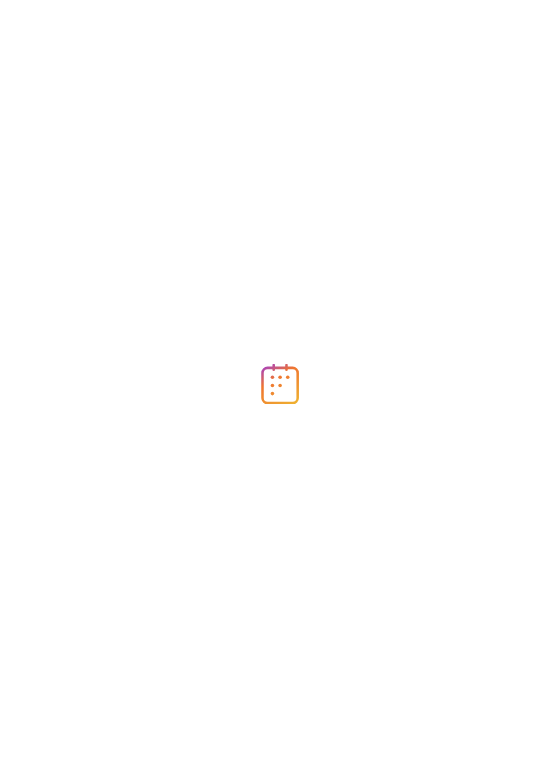 scroll, scrollTop: 0, scrollLeft: 0, axis: both 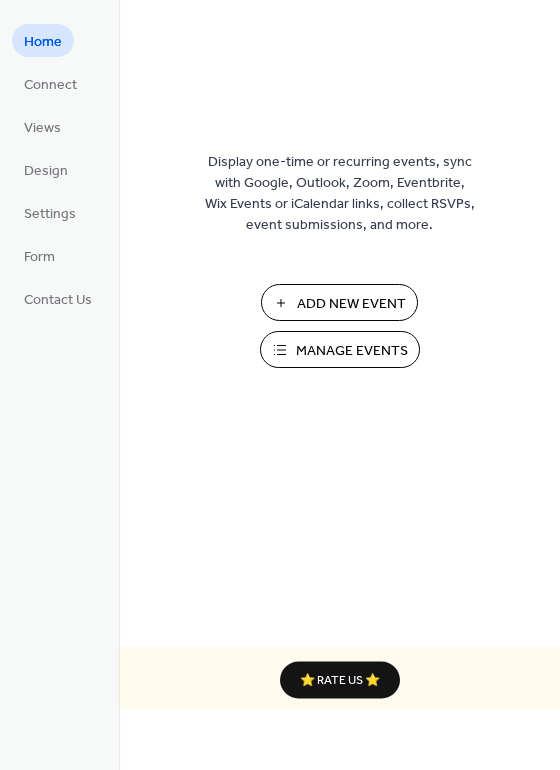 click on "Add New Event" at bounding box center [351, 304] 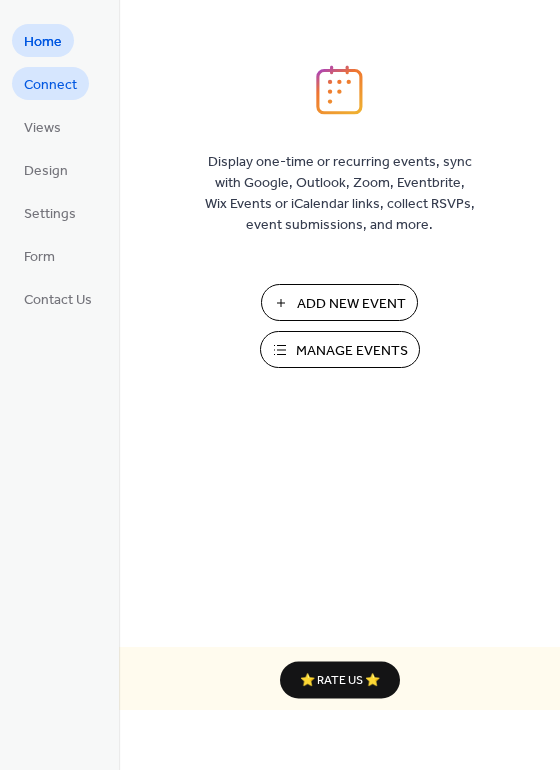 click on "Connect" at bounding box center [50, 85] 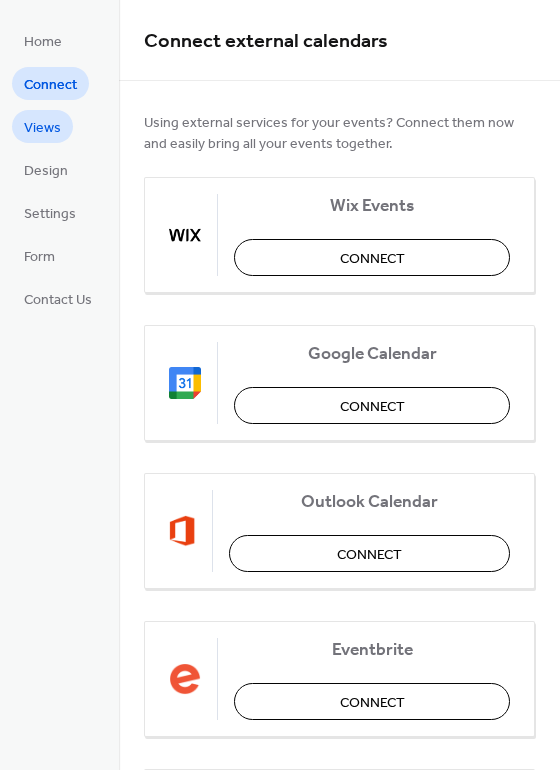 click on "Views" at bounding box center [42, 128] 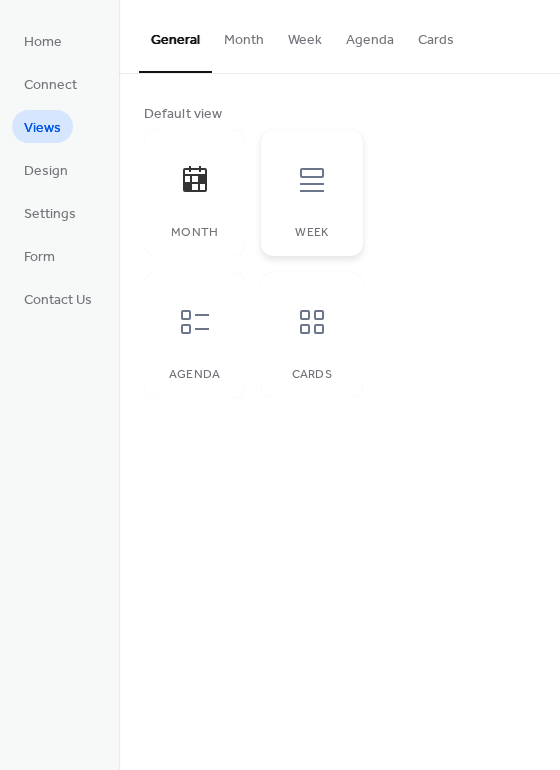 click at bounding box center (312, 180) 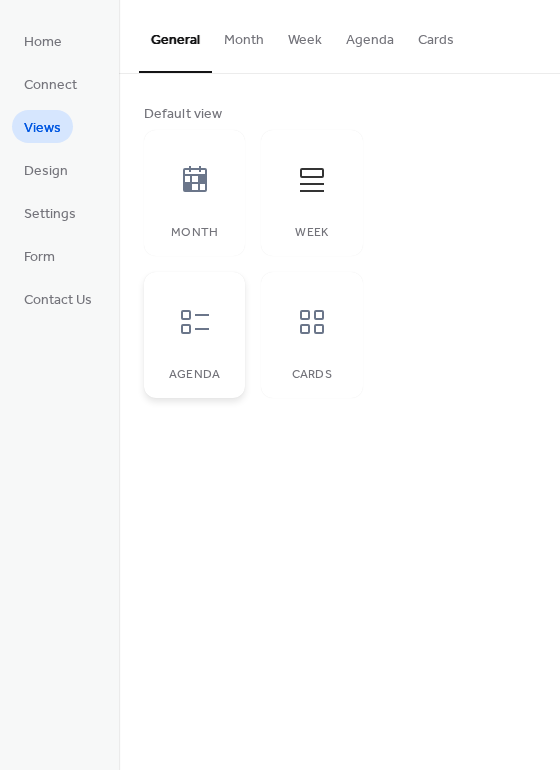 click 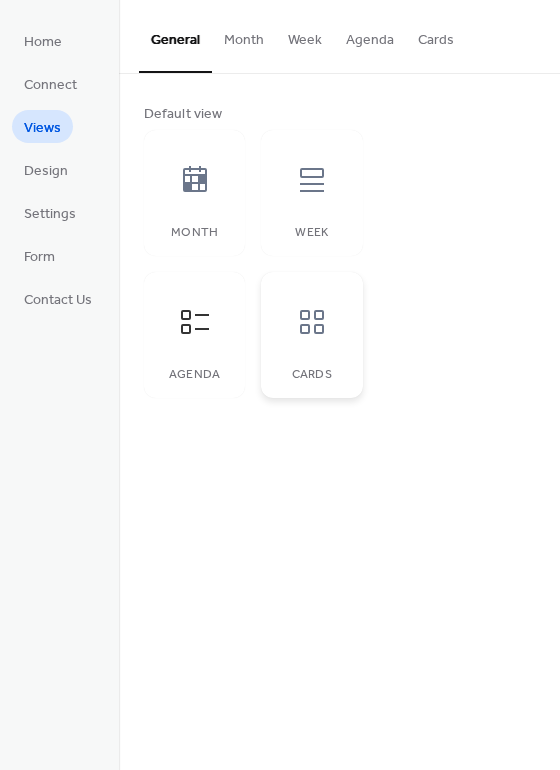 click 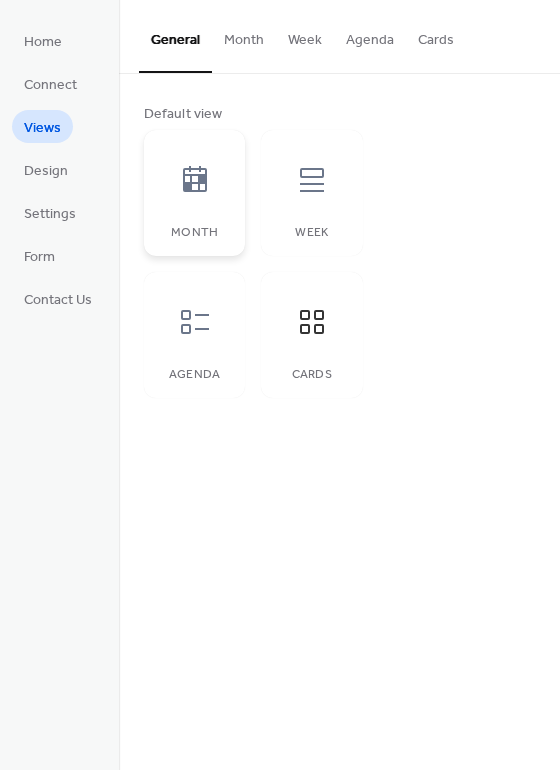 click on "Month" at bounding box center (194, 233) 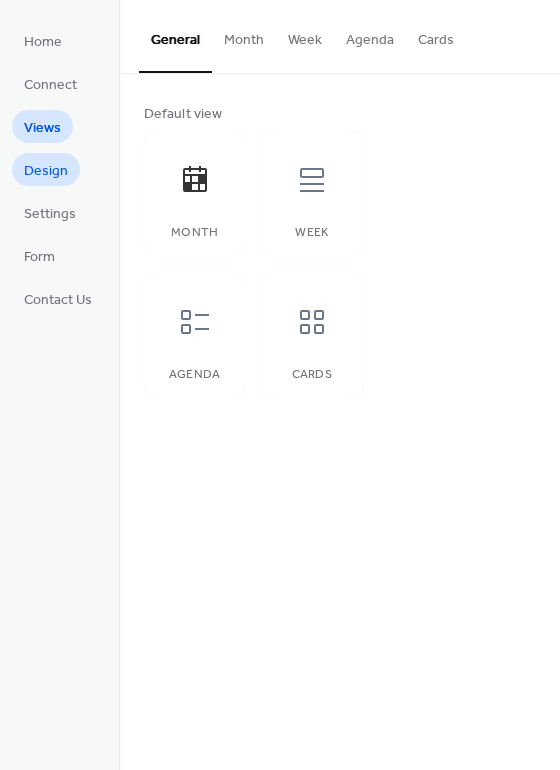 click on "Design" at bounding box center (46, 171) 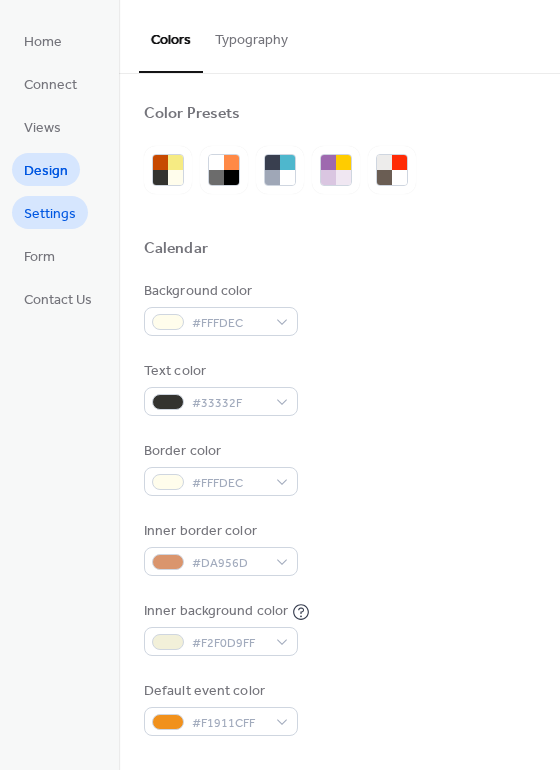 click on "Settings" at bounding box center [50, 214] 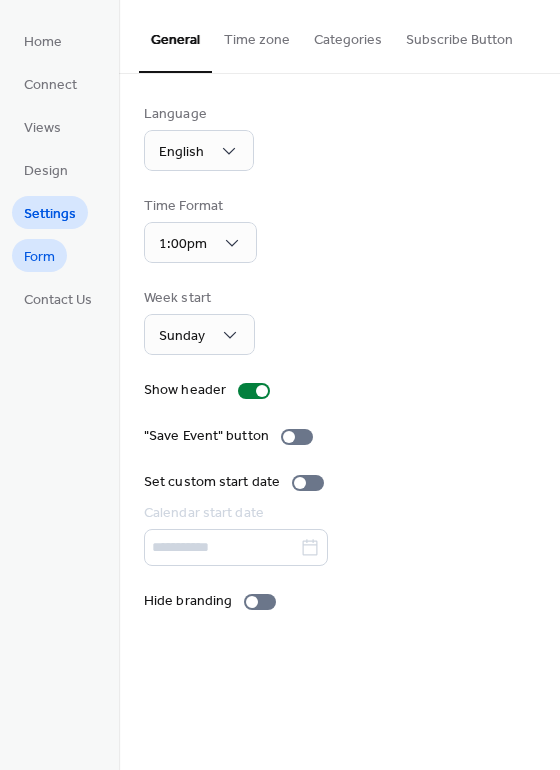 click on "Form" at bounding box center [39, 257] 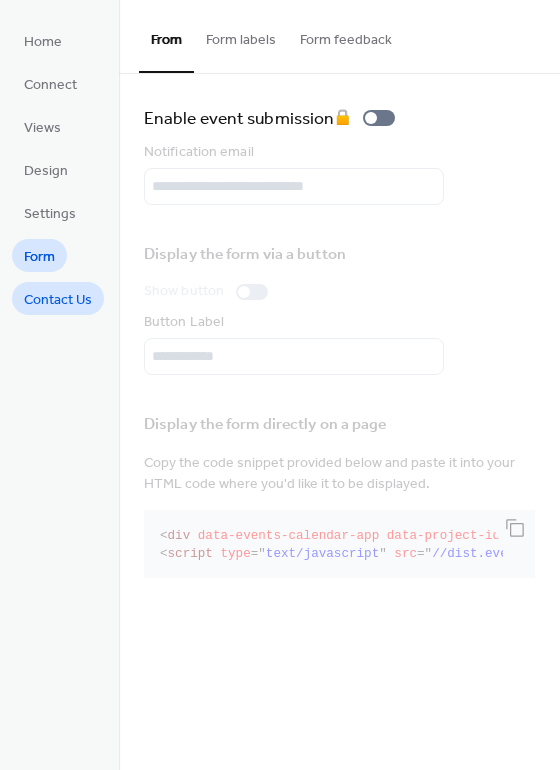 click on "Contact Us" at bounding box center (58, 300) 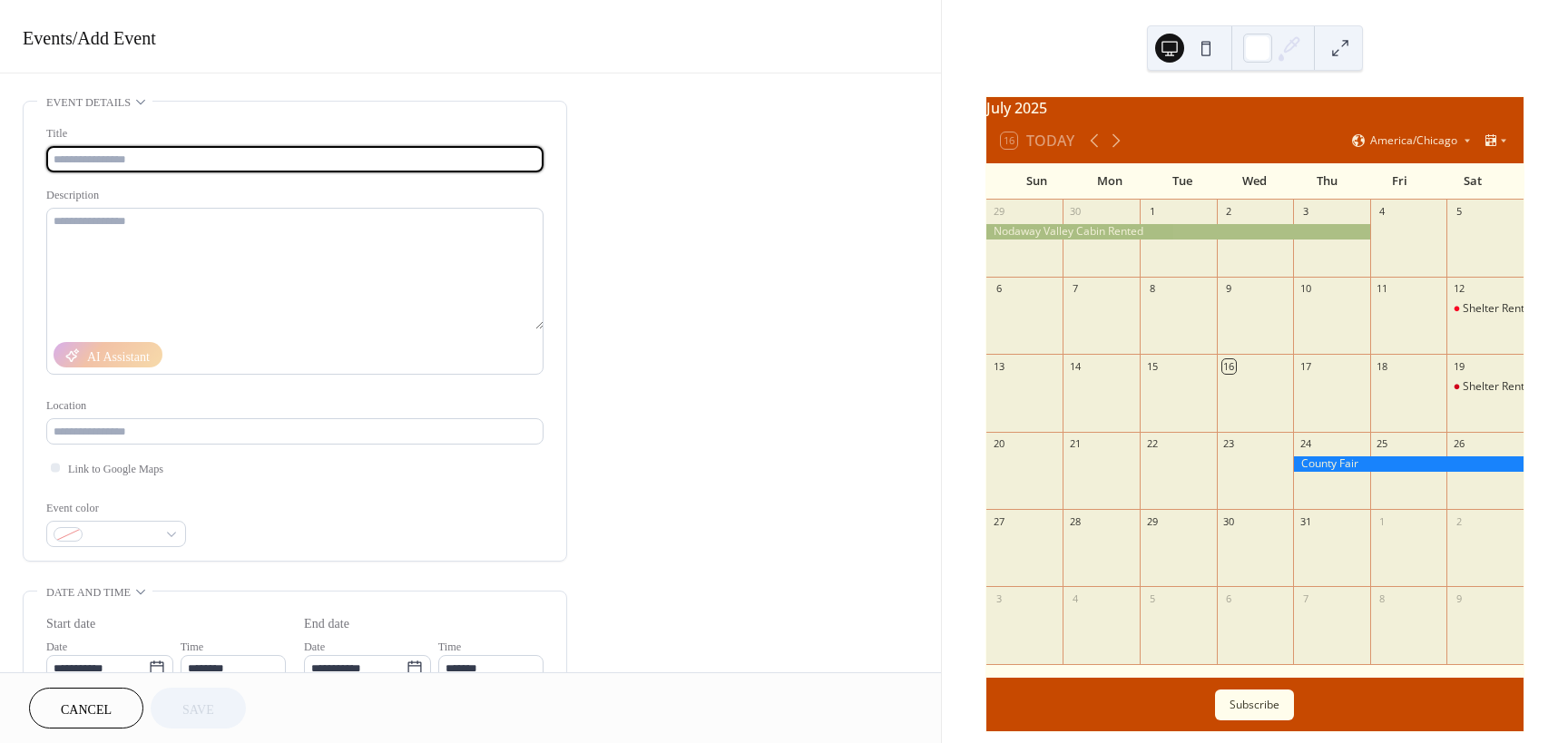scroll, scrollTop: 0, scrollLeft: 0, axis: both 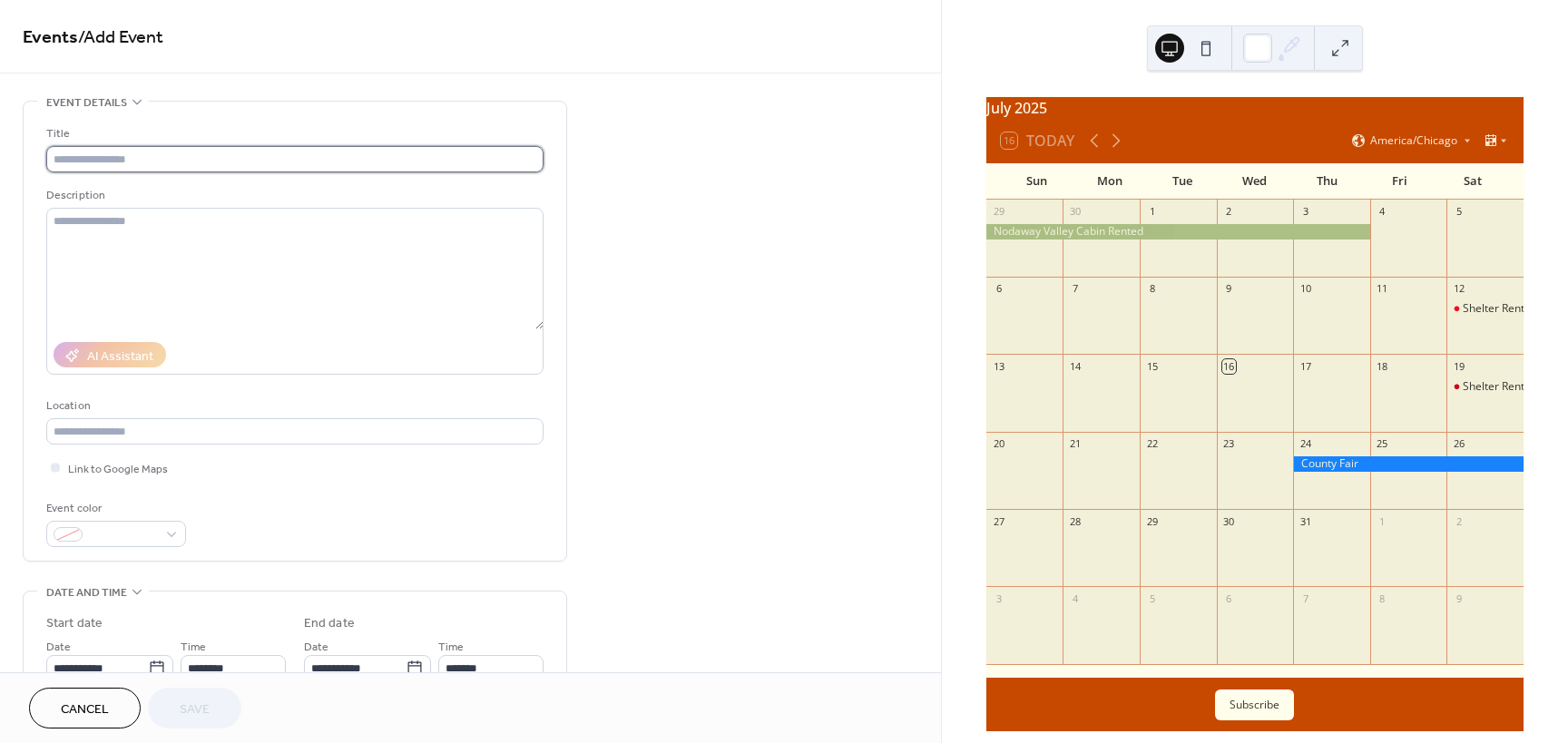 click at bounding box center (295, 159) 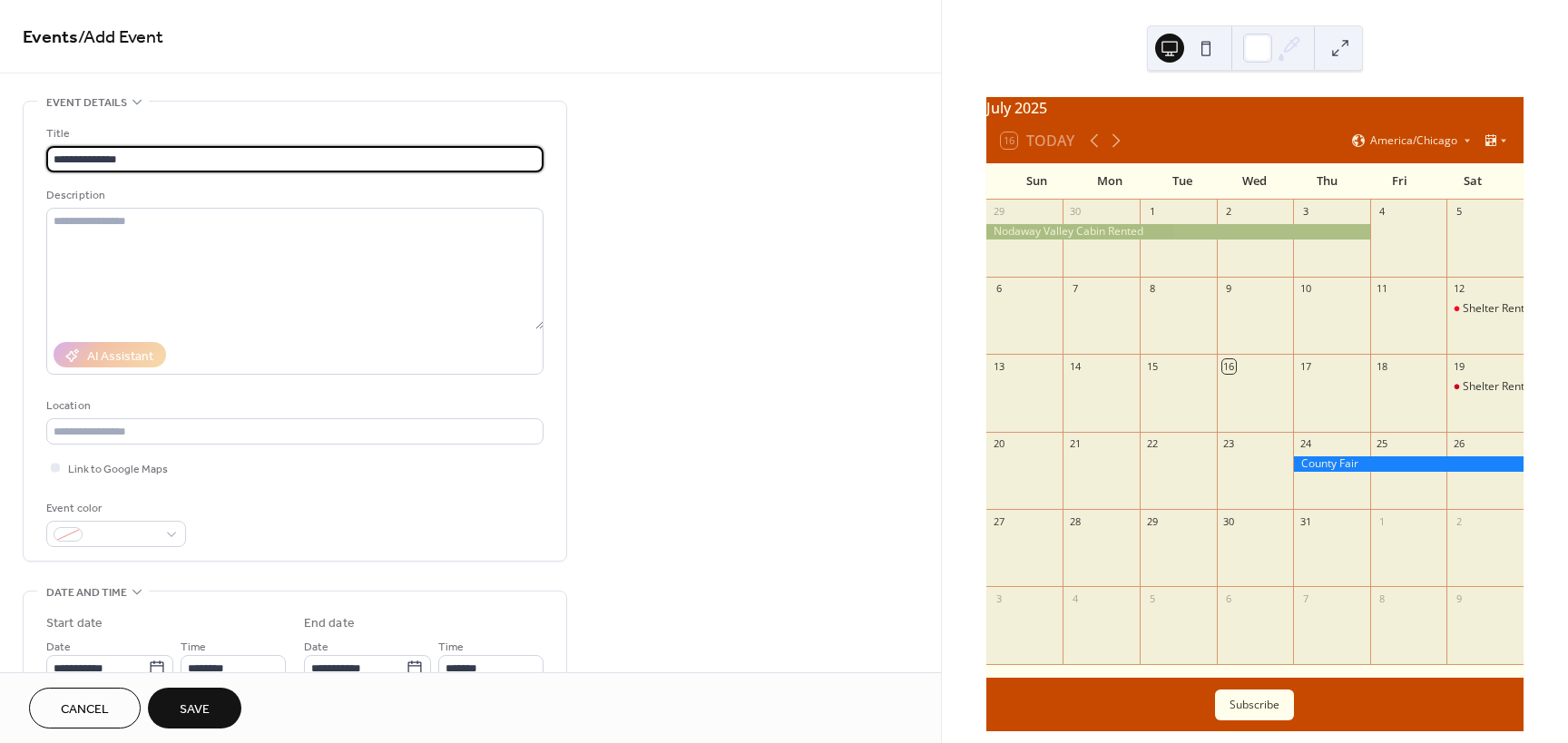type on "**********" 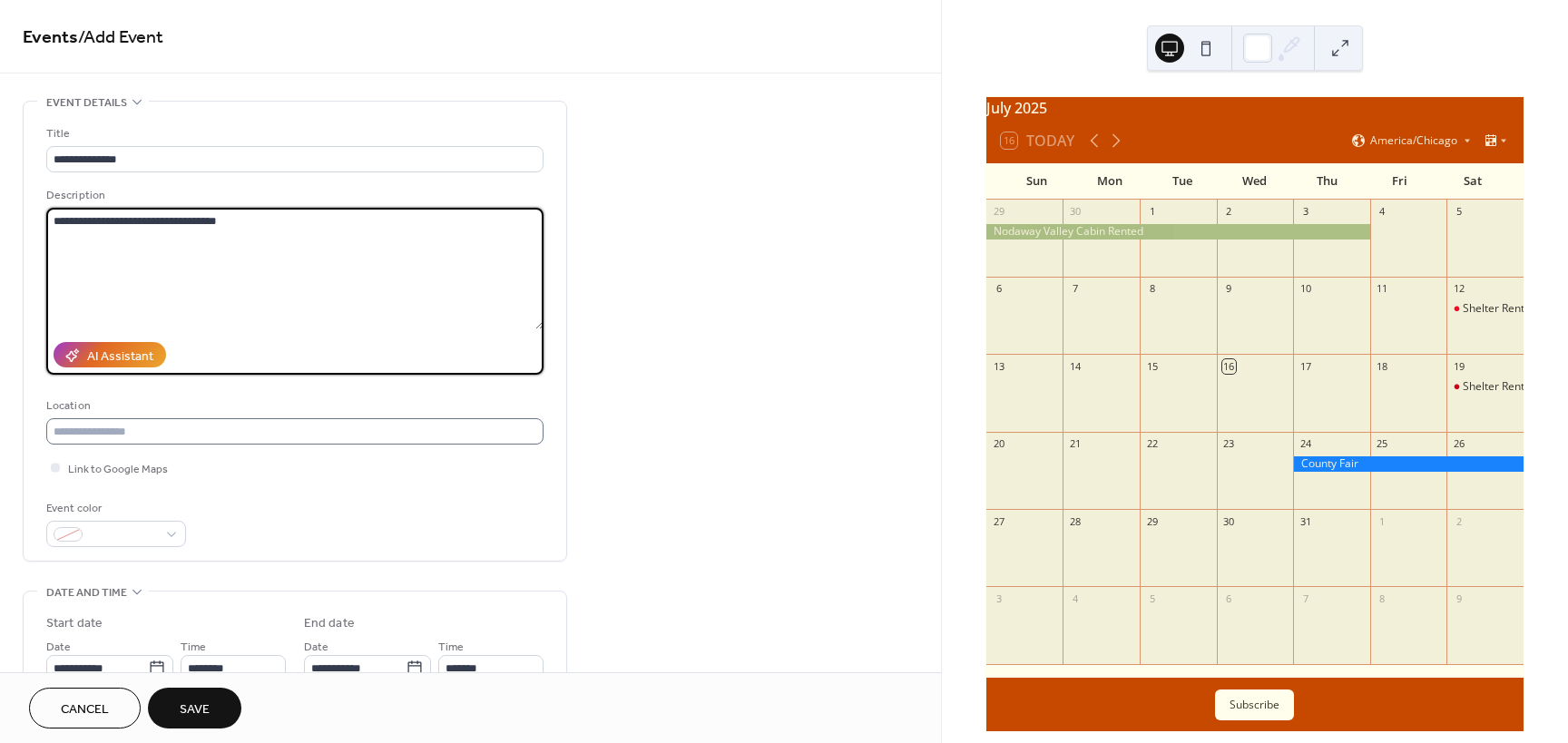 type on "**********" 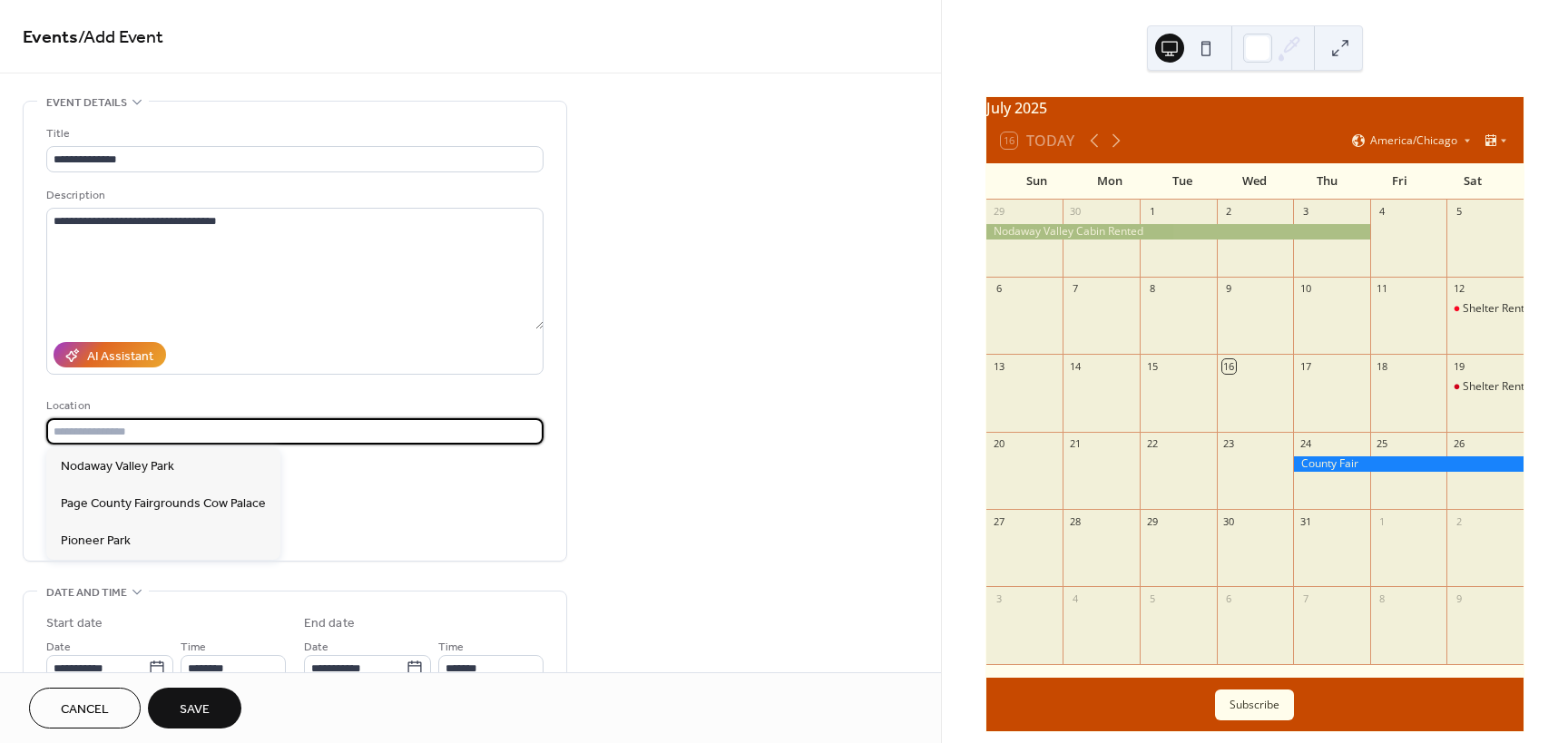 click at bounding box center [295, 431] 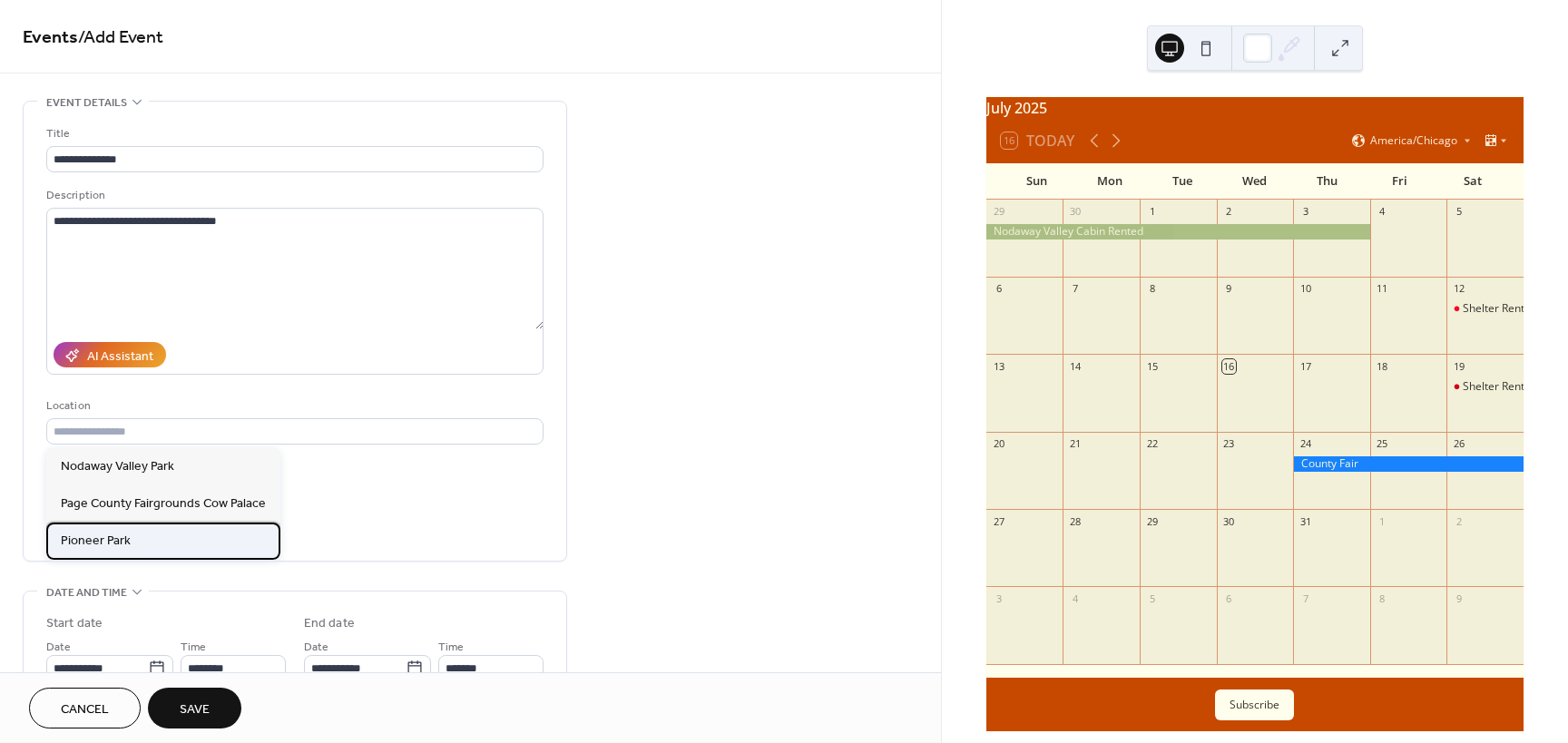 click on "Pioneer Park" at bounding box center (163, 541) 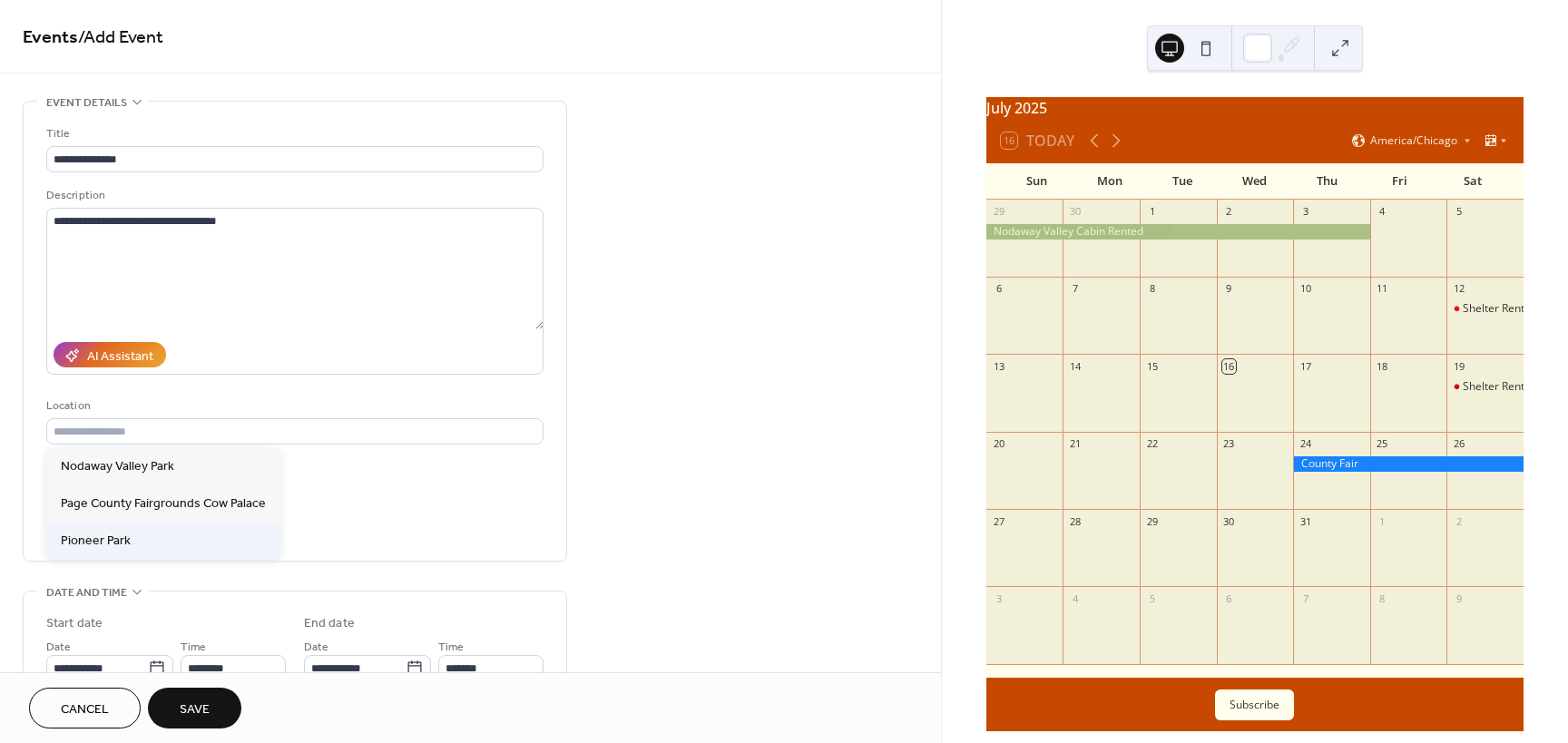 type on "**********" 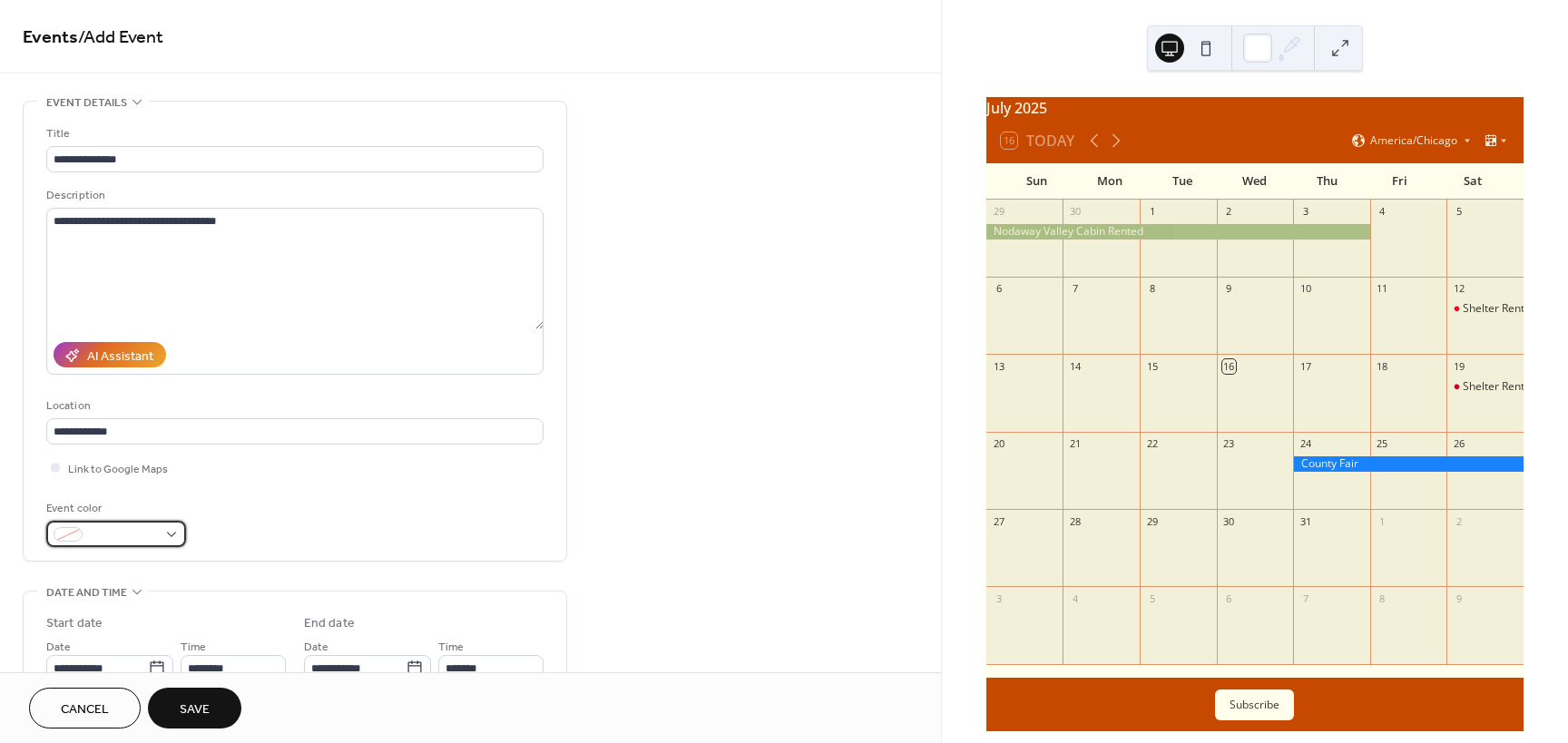 click at bounding box center [116, 533] 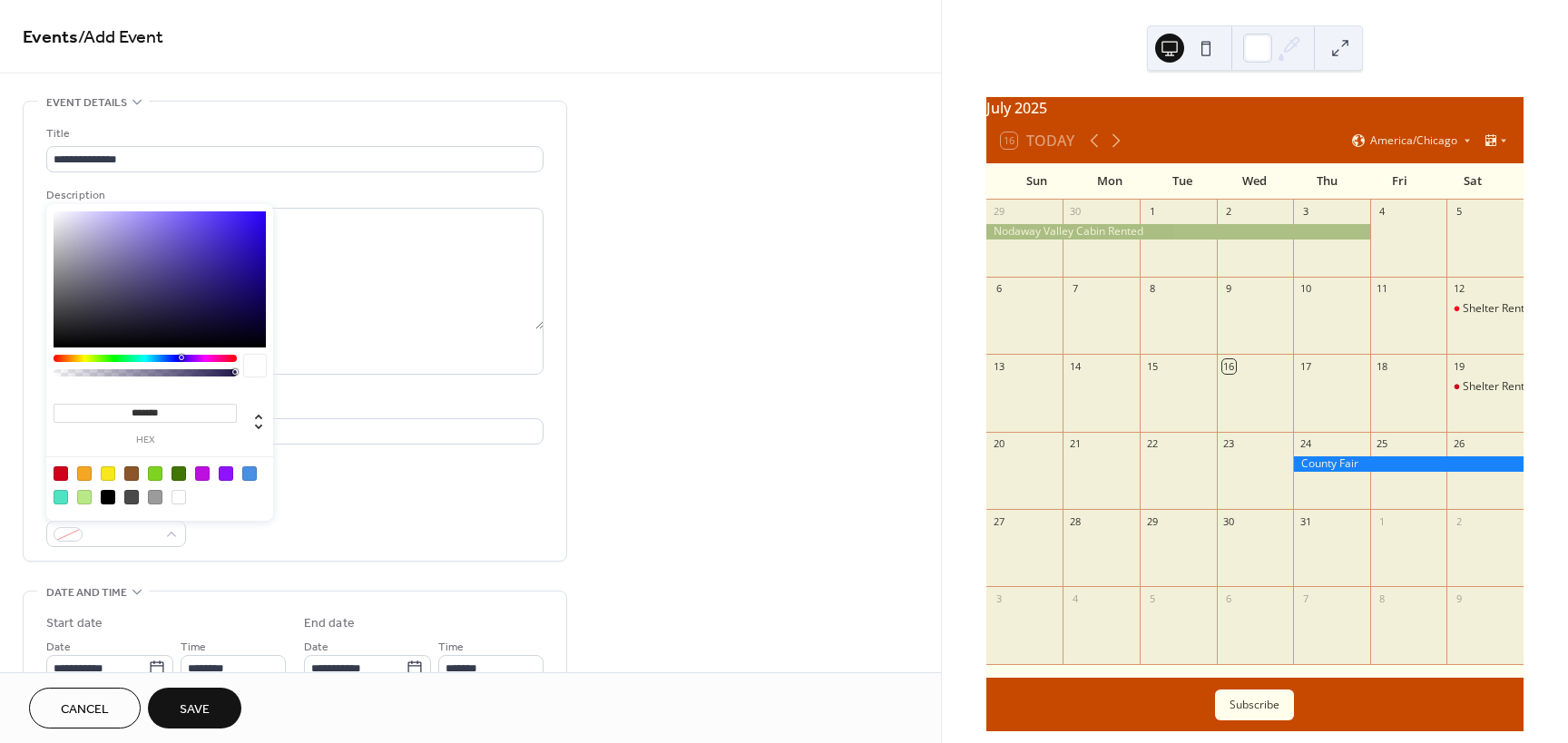 click on "**********" at bounding box center [295, 336] 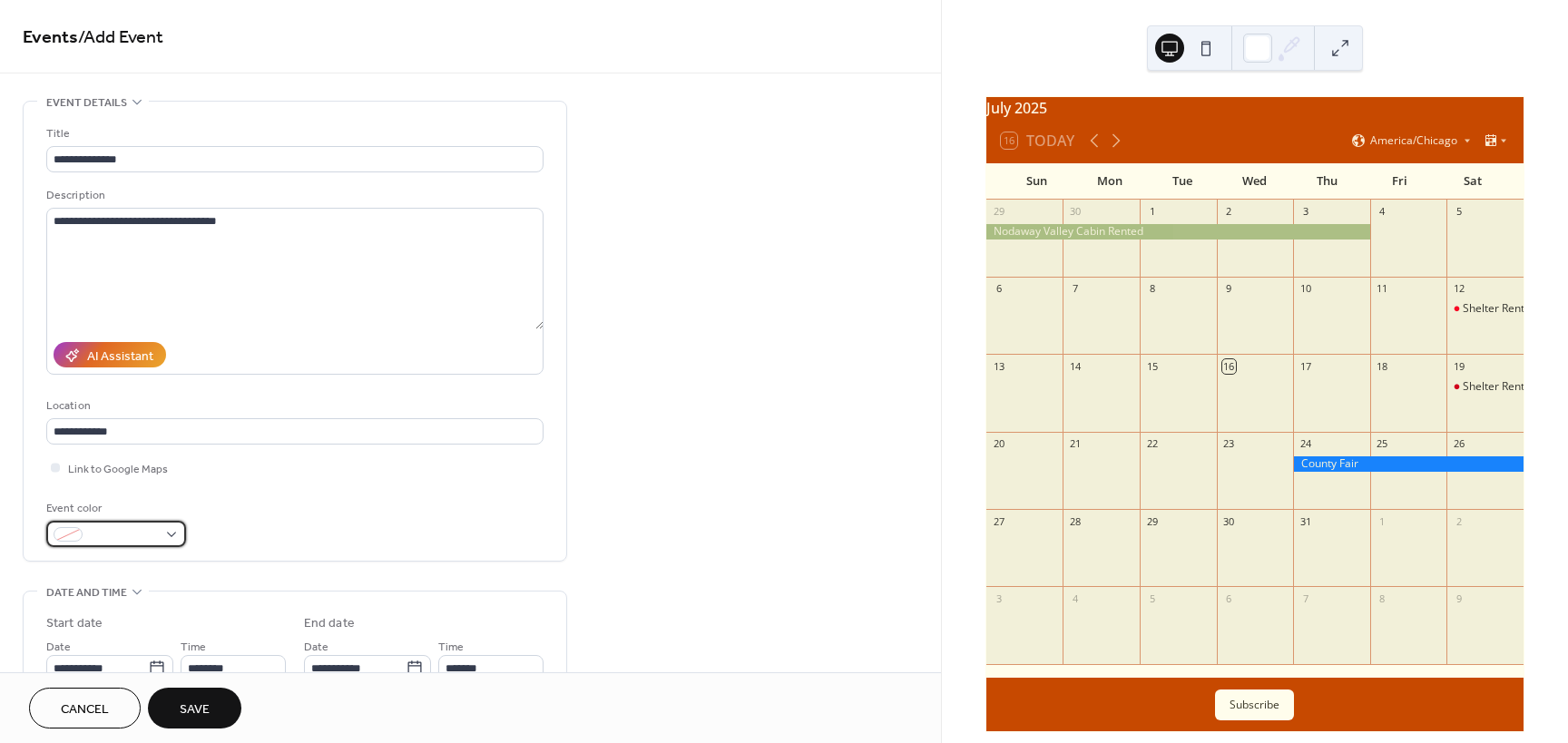 click at bounding box center [116, 533] 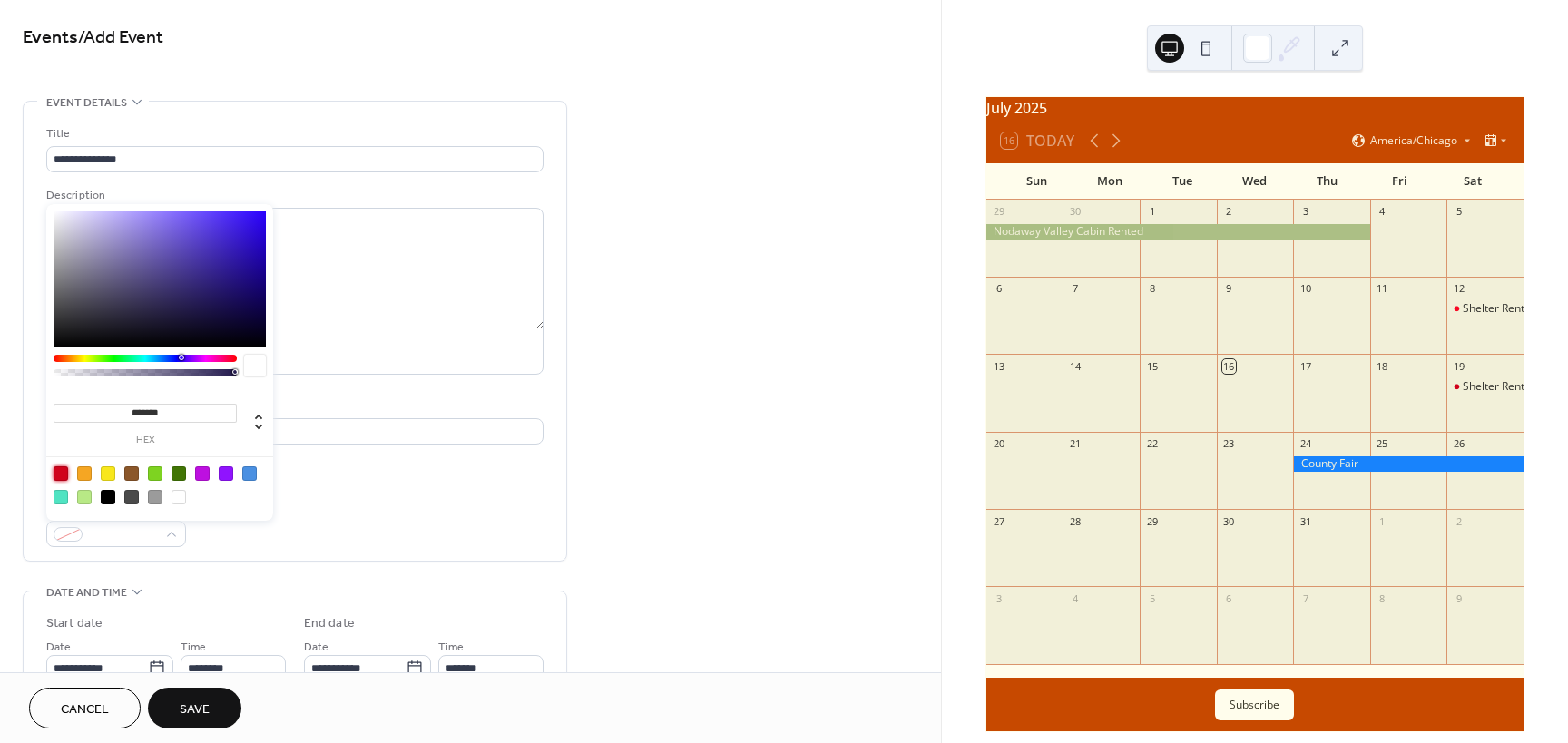 click at bounding box center (61, 474) 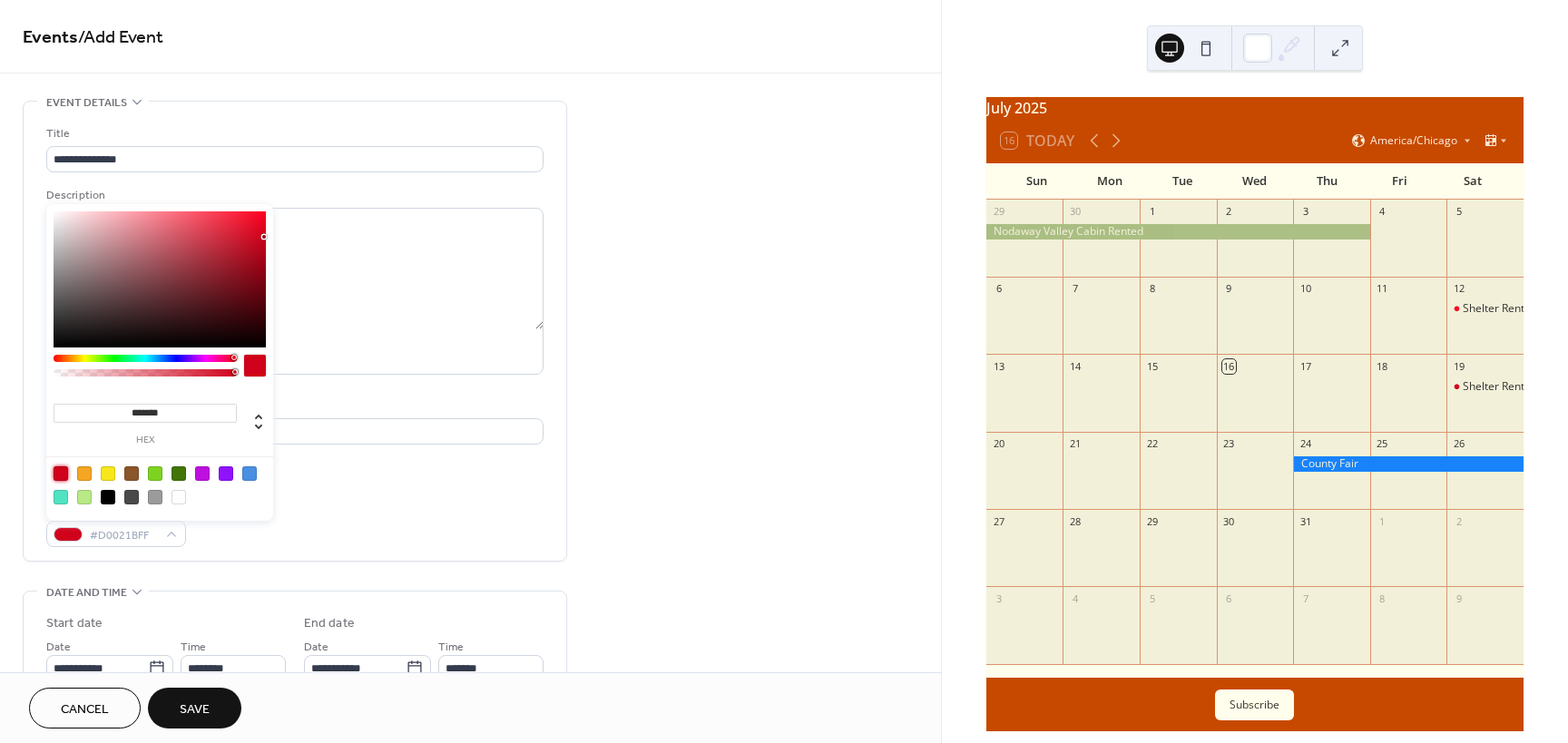 click at bounding box center [84, 474] 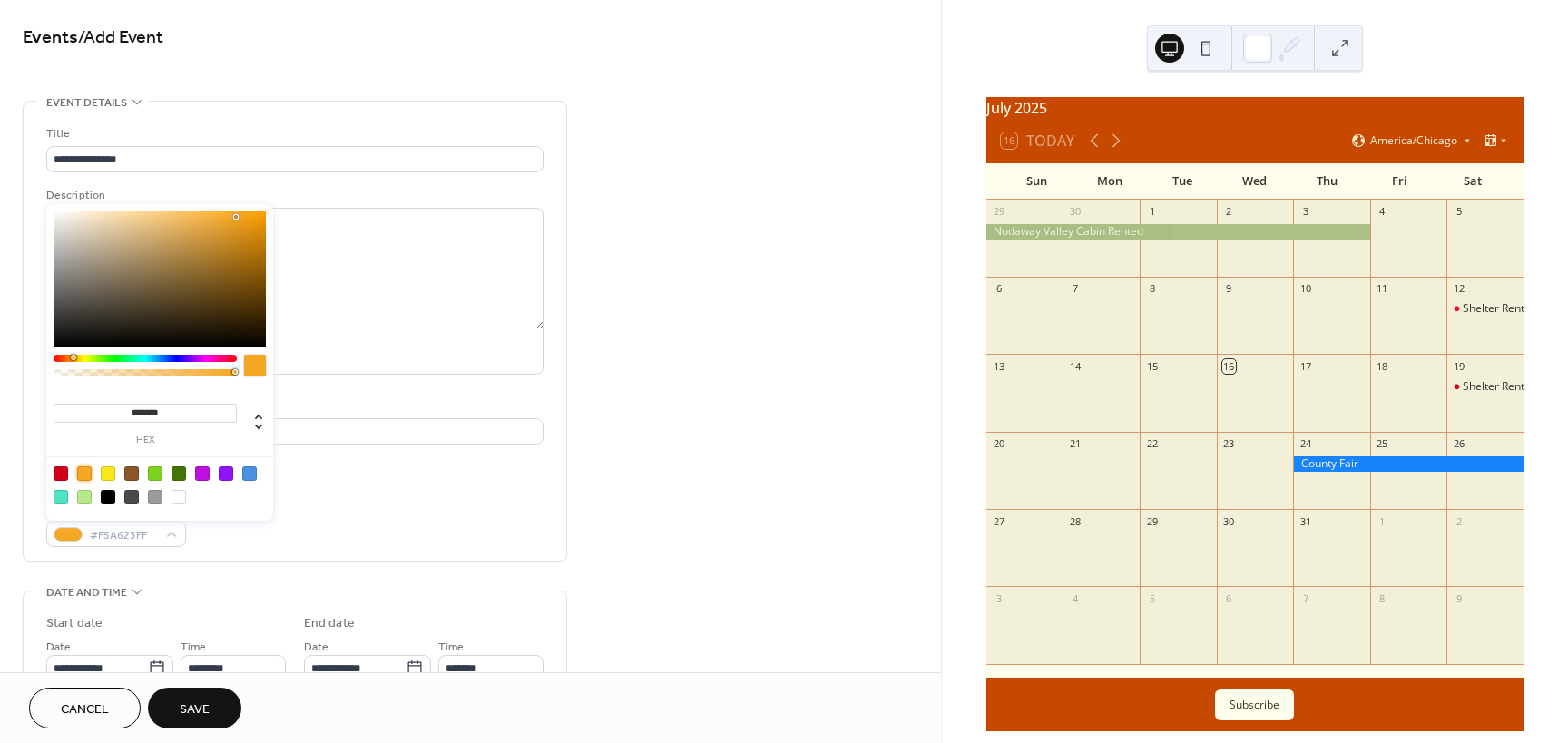 click at bounding box center [61, 474] 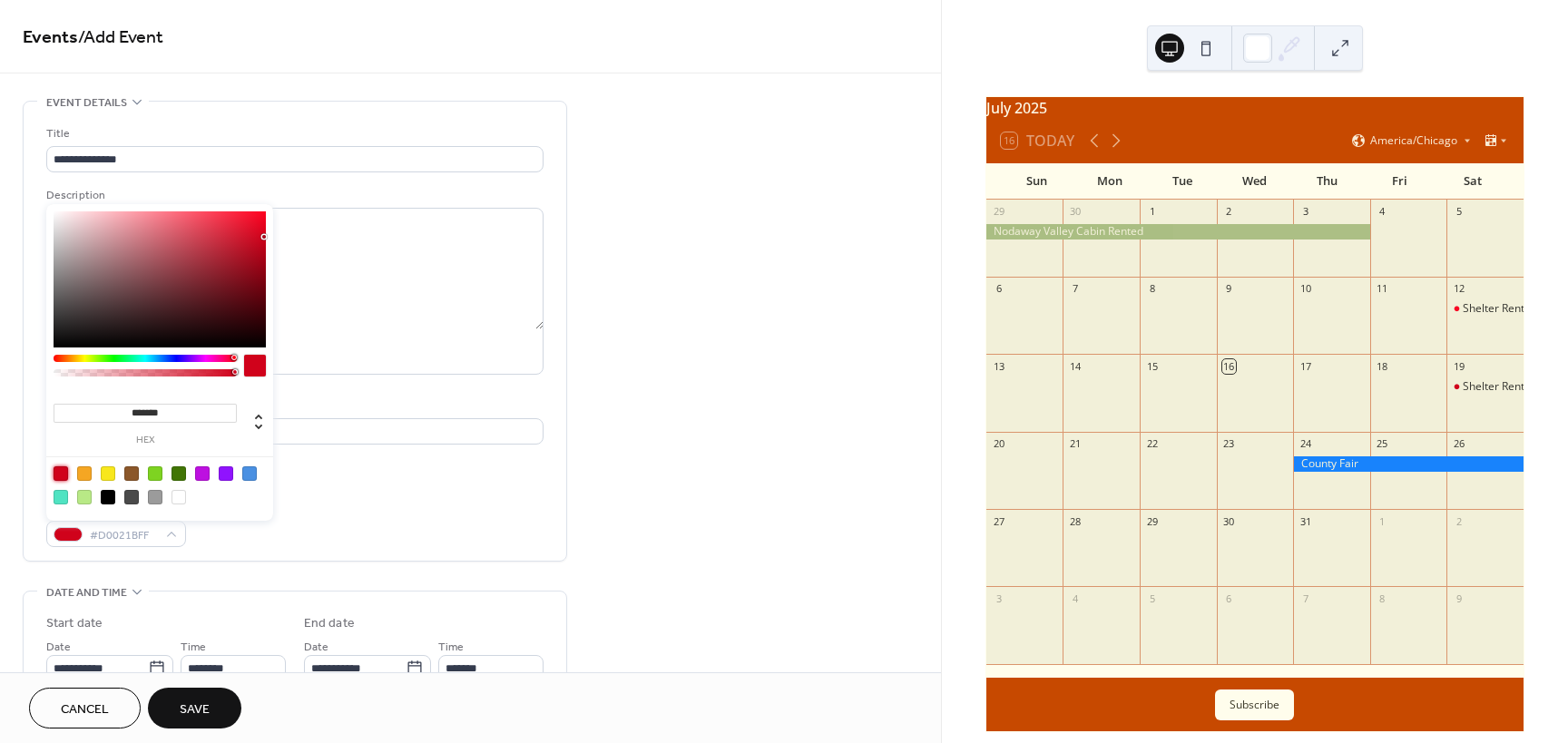 click on "Link to Google Maps" at bounding box center (295, 467) 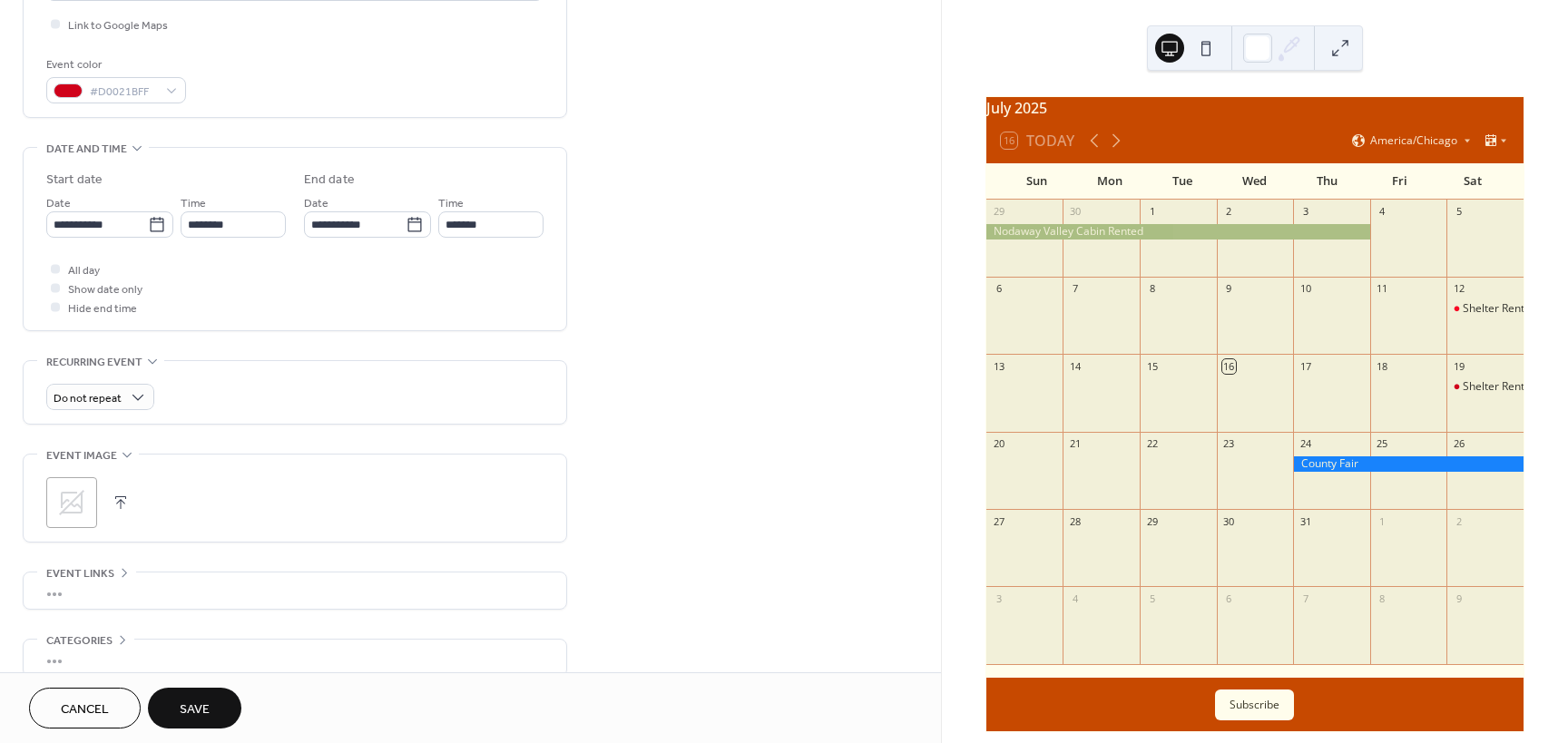 scroll, scrollTop: 454, scrollLeft: 0, axis: vertical 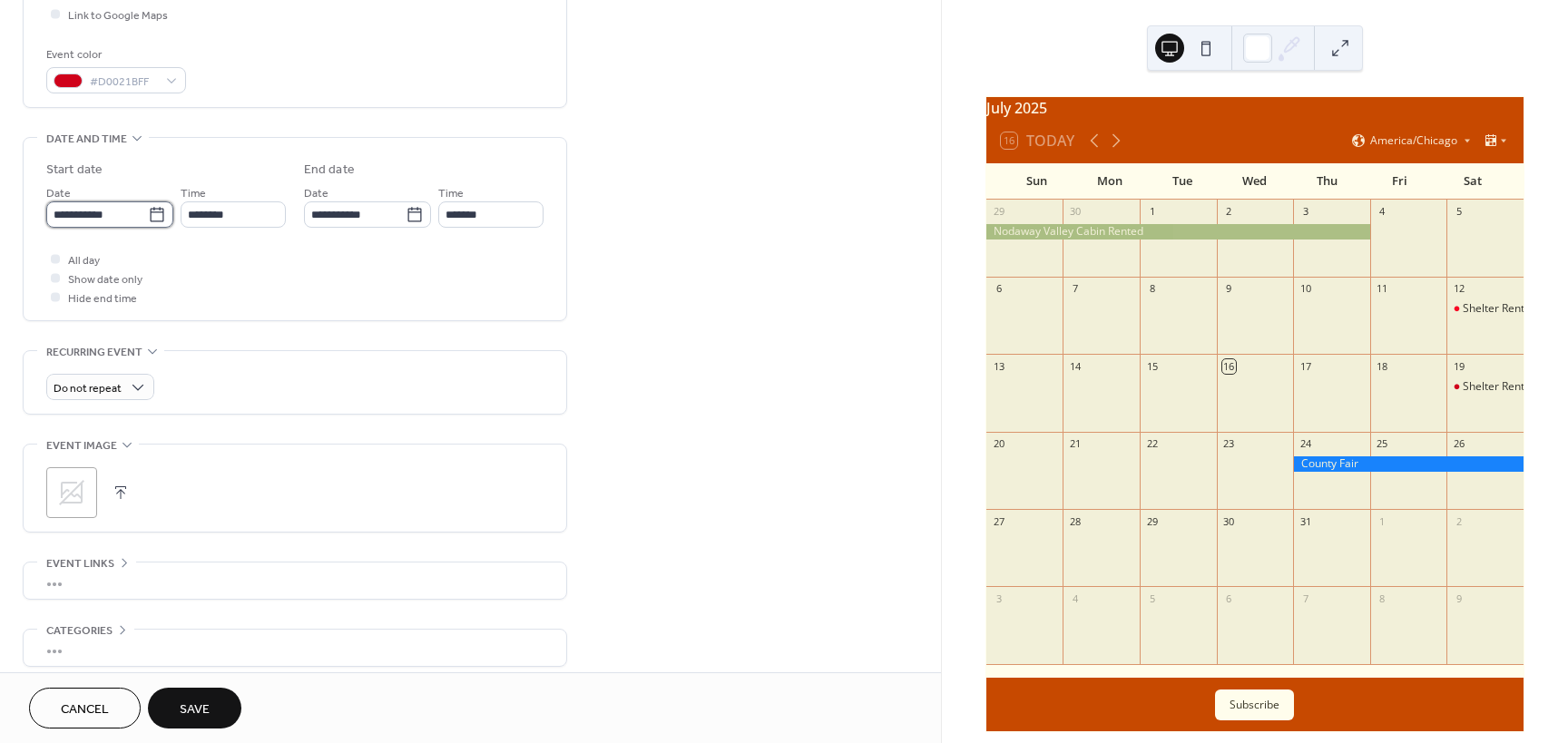 click on "**********" at bounding box center (97, 214) 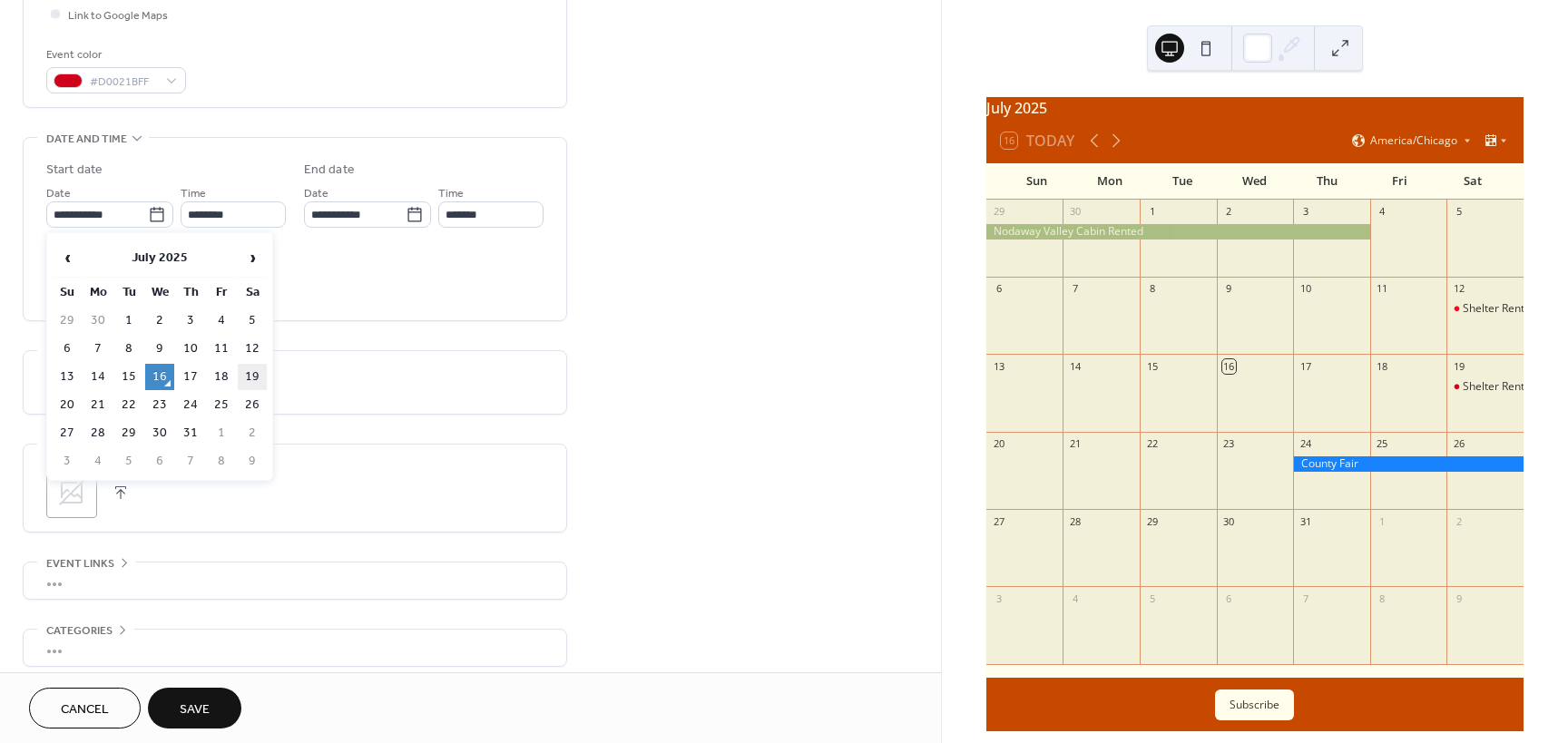 click on "19" at bounding box center [252, 376] 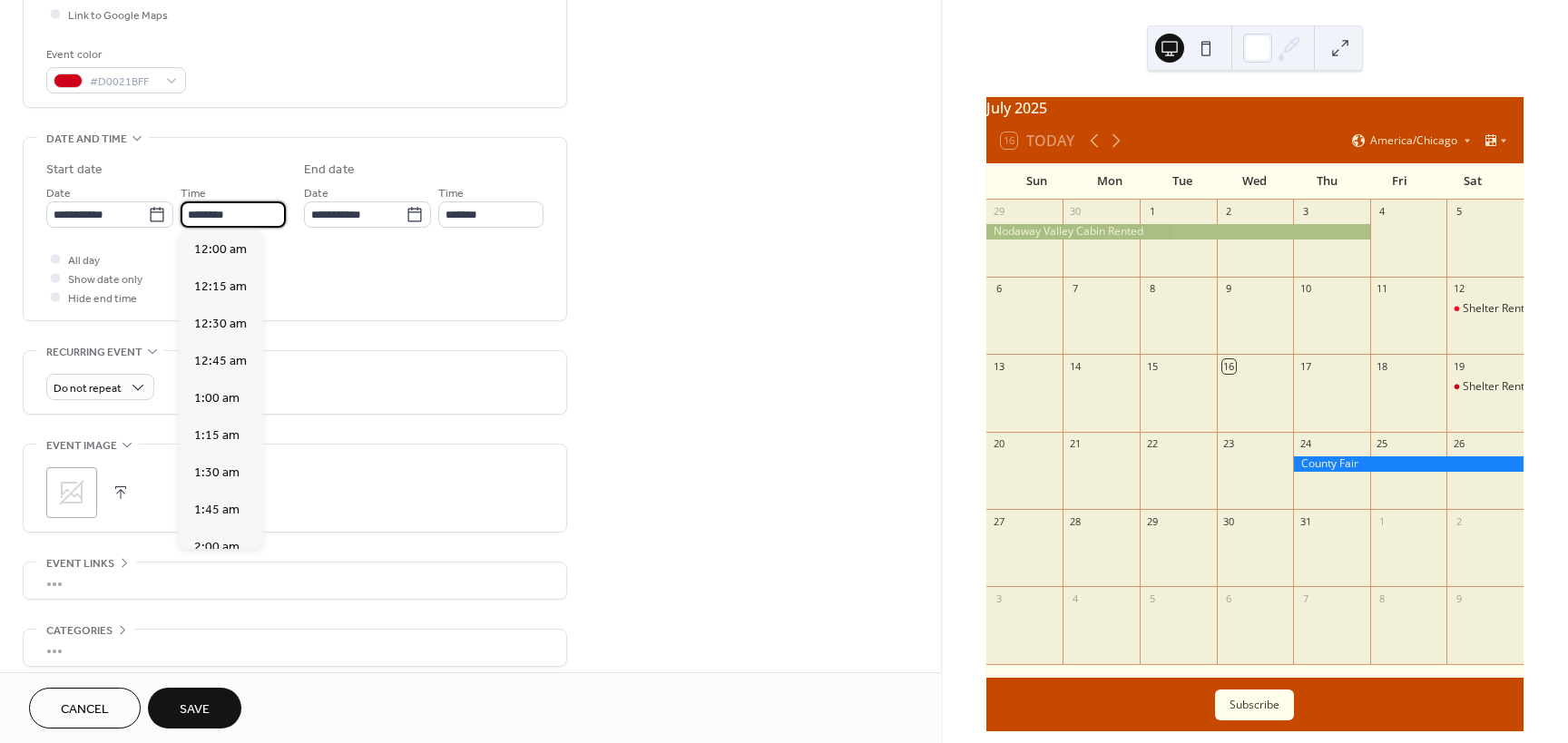 scroll, scrollTop: 1785, scrollLeft: 0, axis: vertical 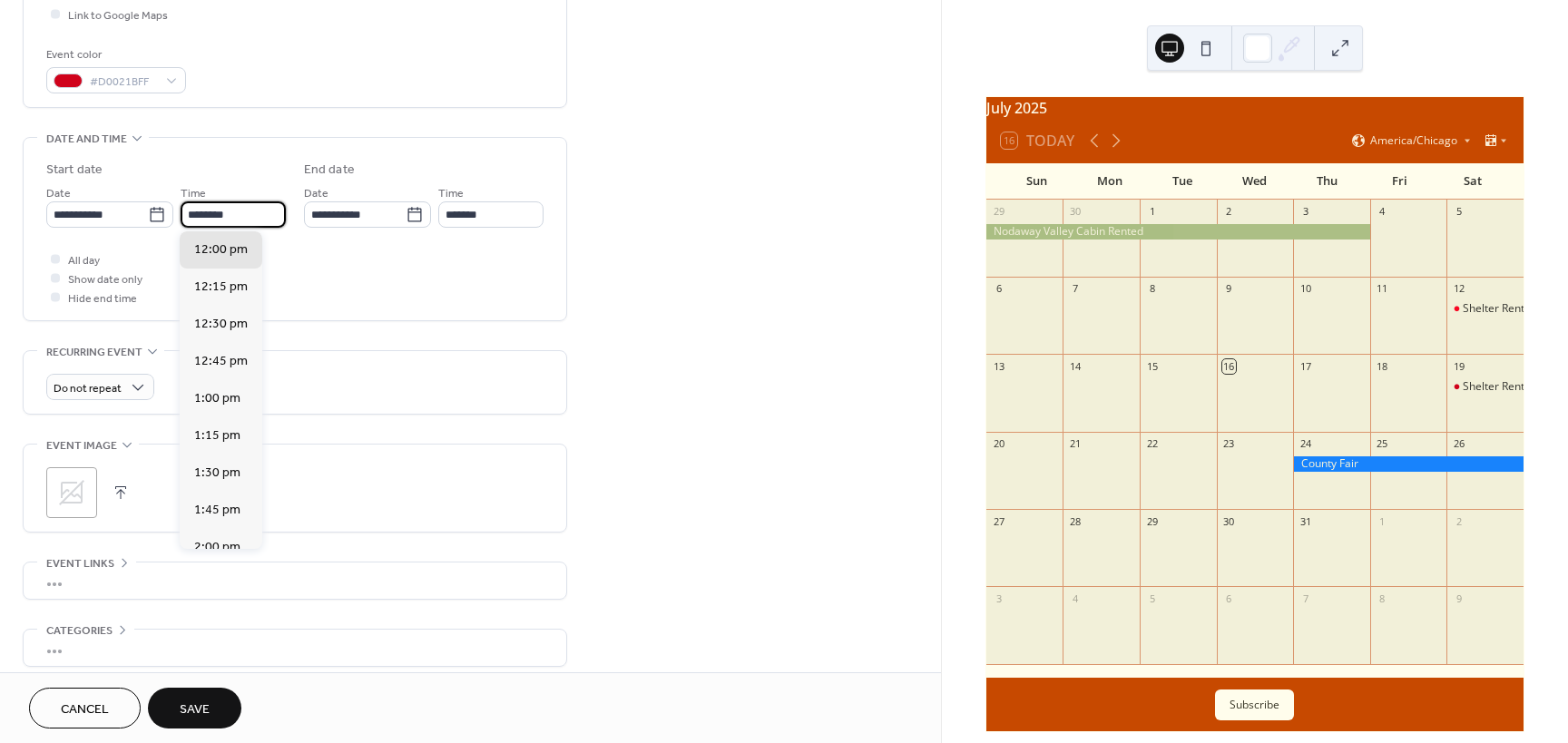 drag, startPoint x: 255, startPoint y: 216, endPoint x: 150, endPoint y: 229, distance: 105.801701 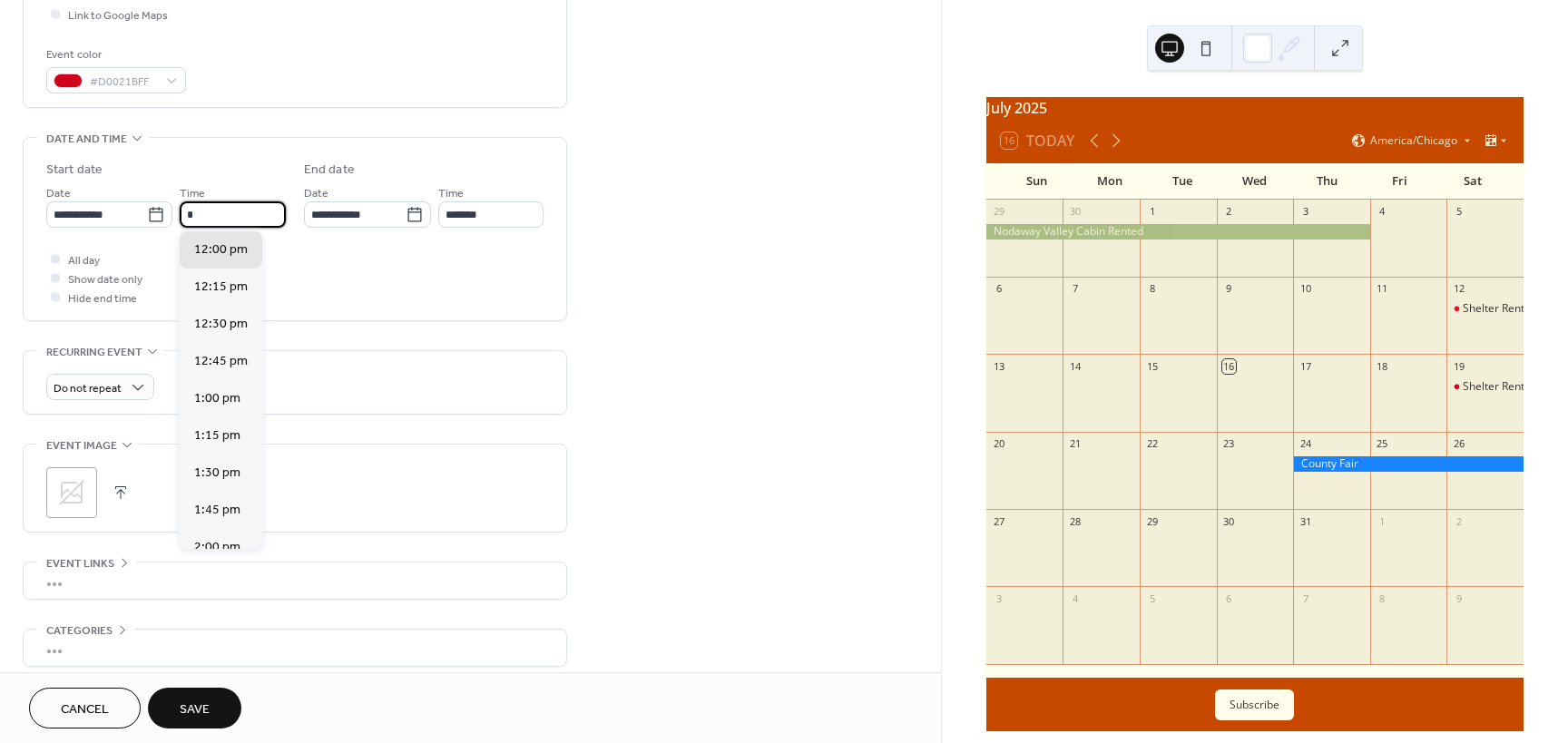 scroll, scrollTop: 1041, scrollLeft: 0, axis: vertical 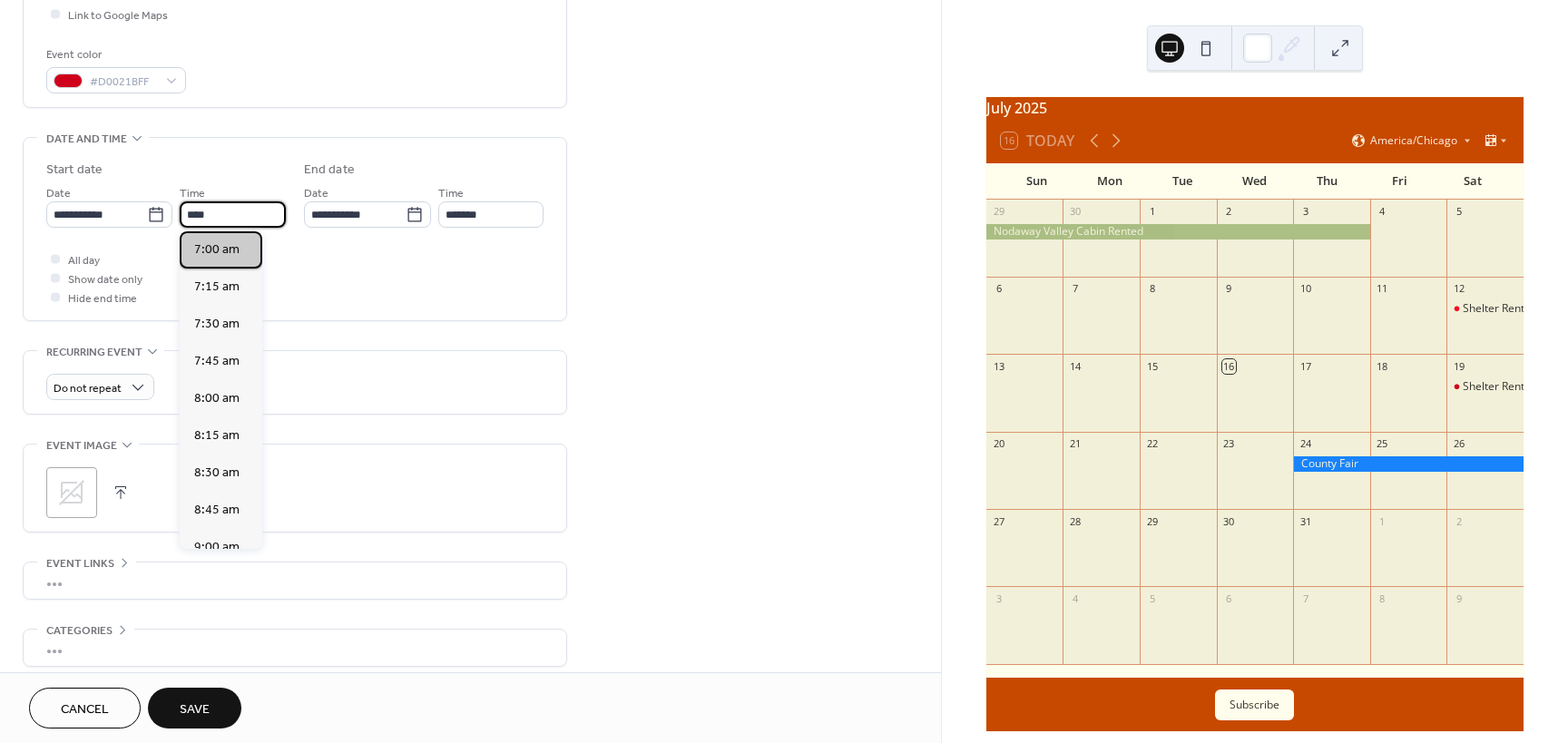 click on "7:00 am" at bounding box center (217, 249) 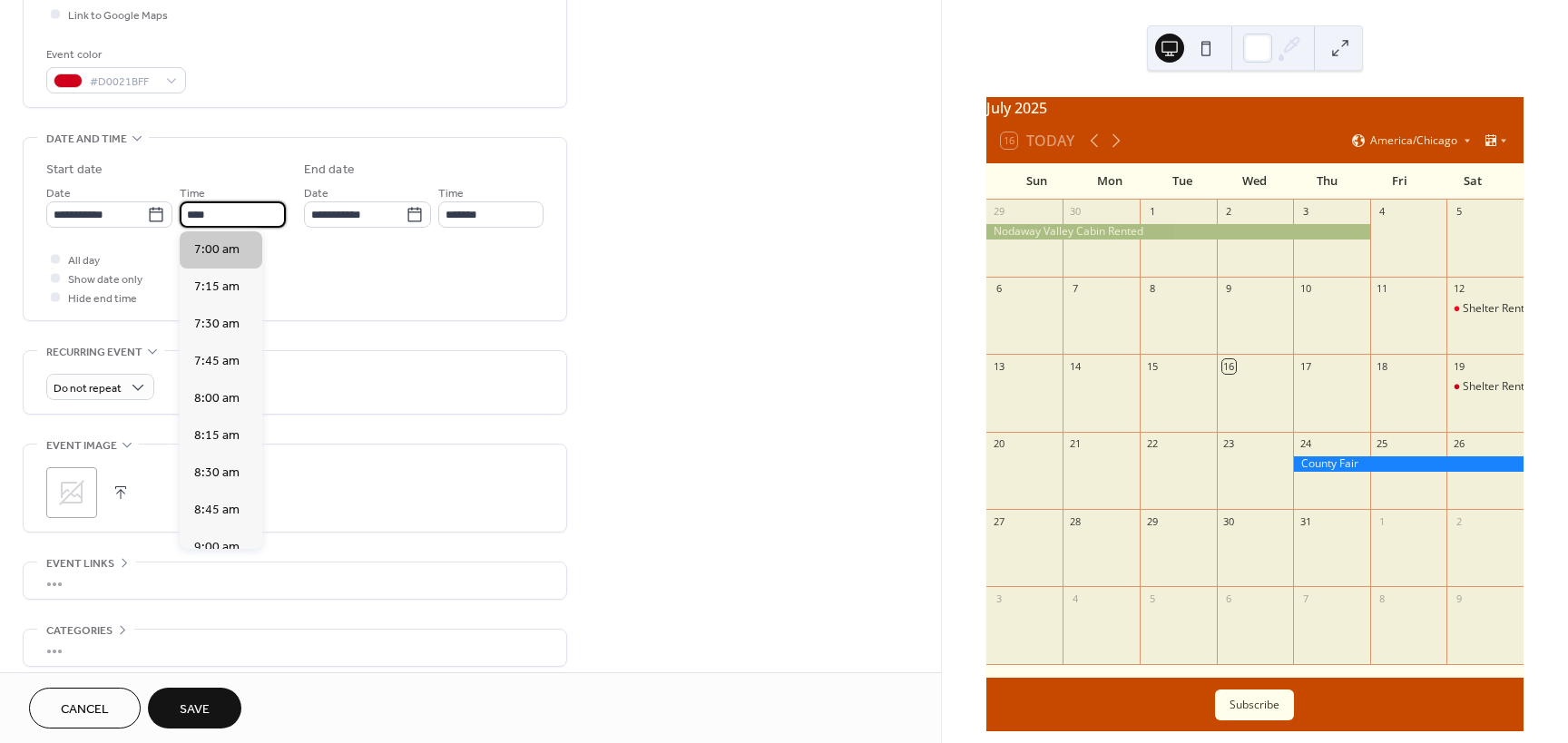 type on "*******" 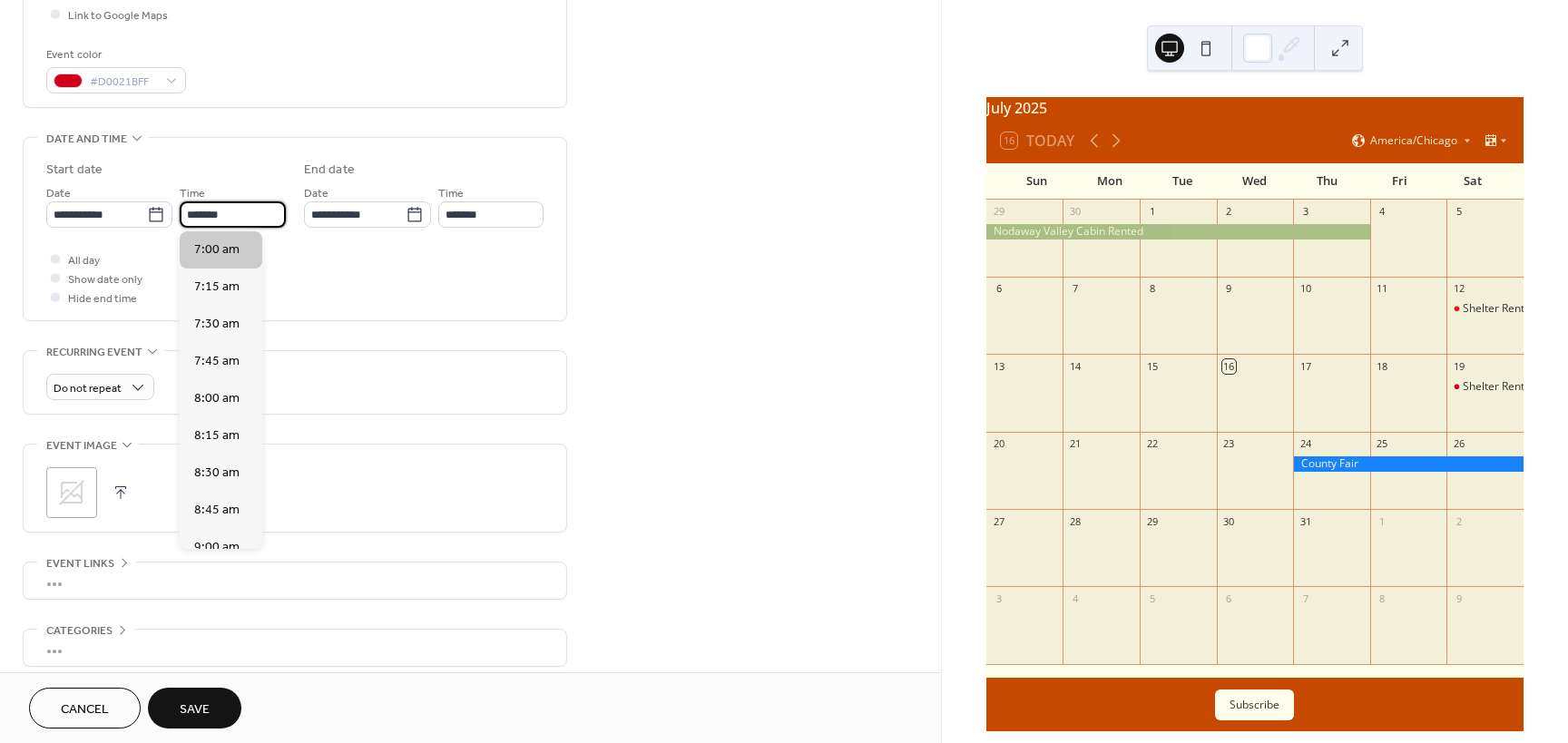 scroll, scrollTop: 0, scrollLeft: 0, axis: both 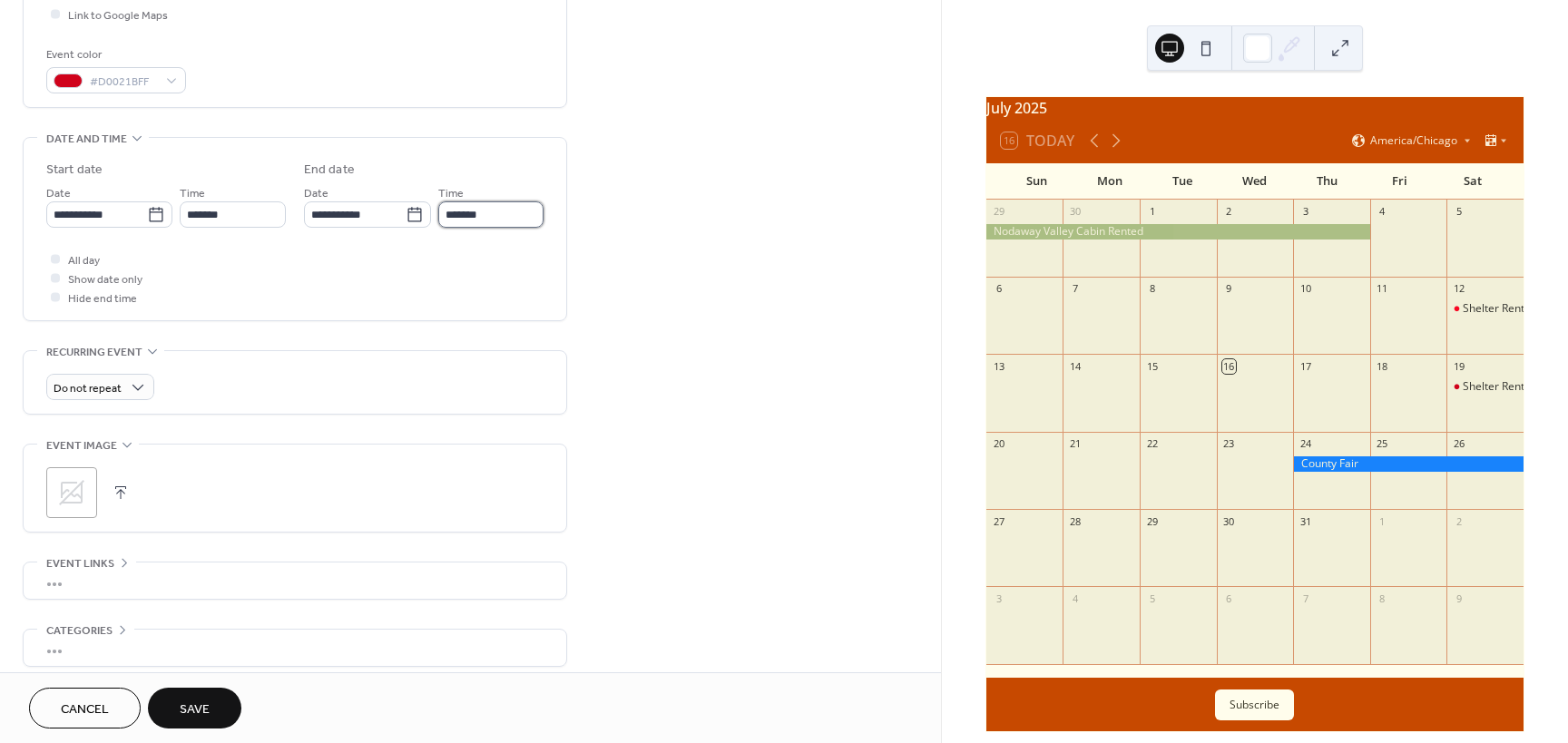 click on "*******" at bounding box center (491, 214) 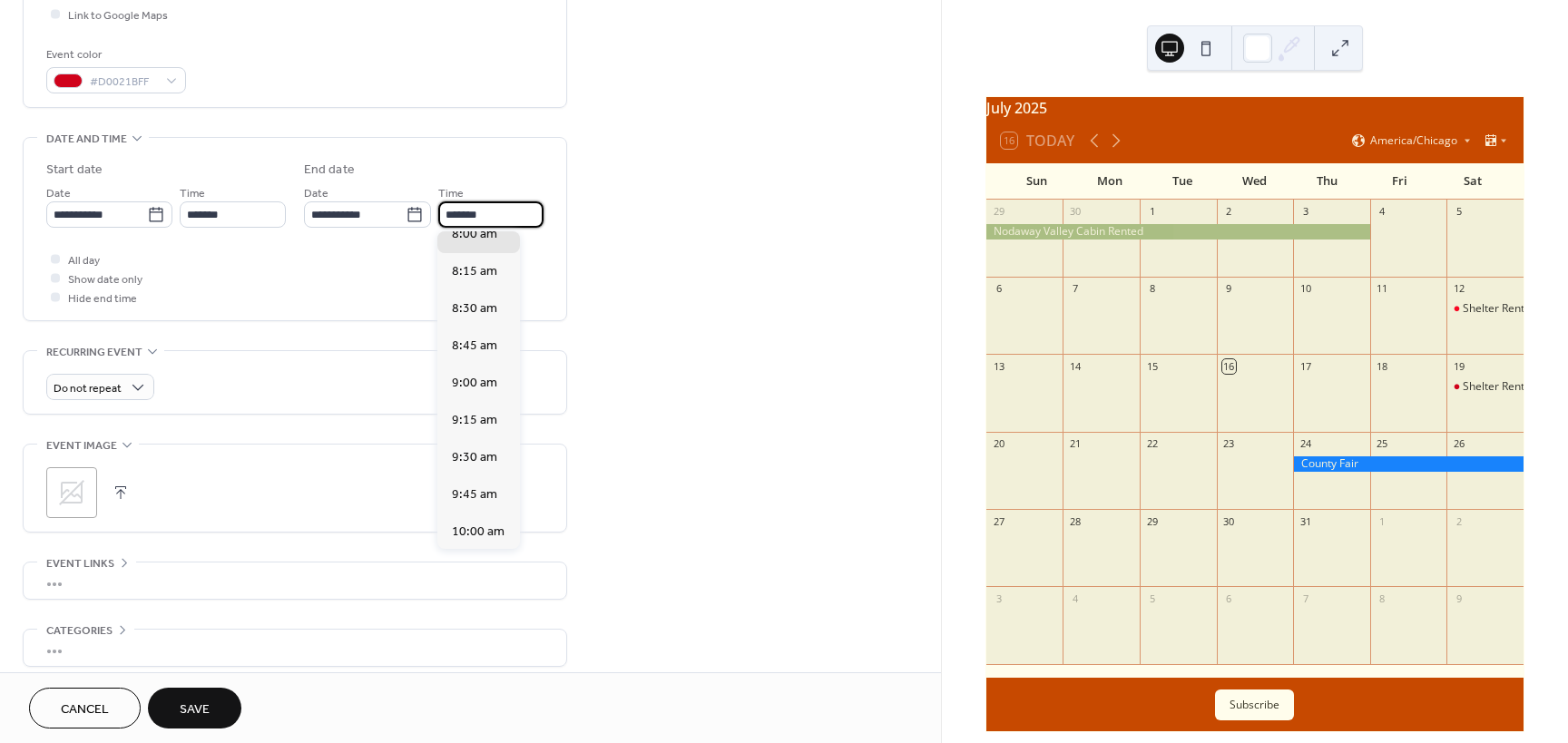 scroll, scrollTop: 272, scrollLeft: 0, axis: vertical 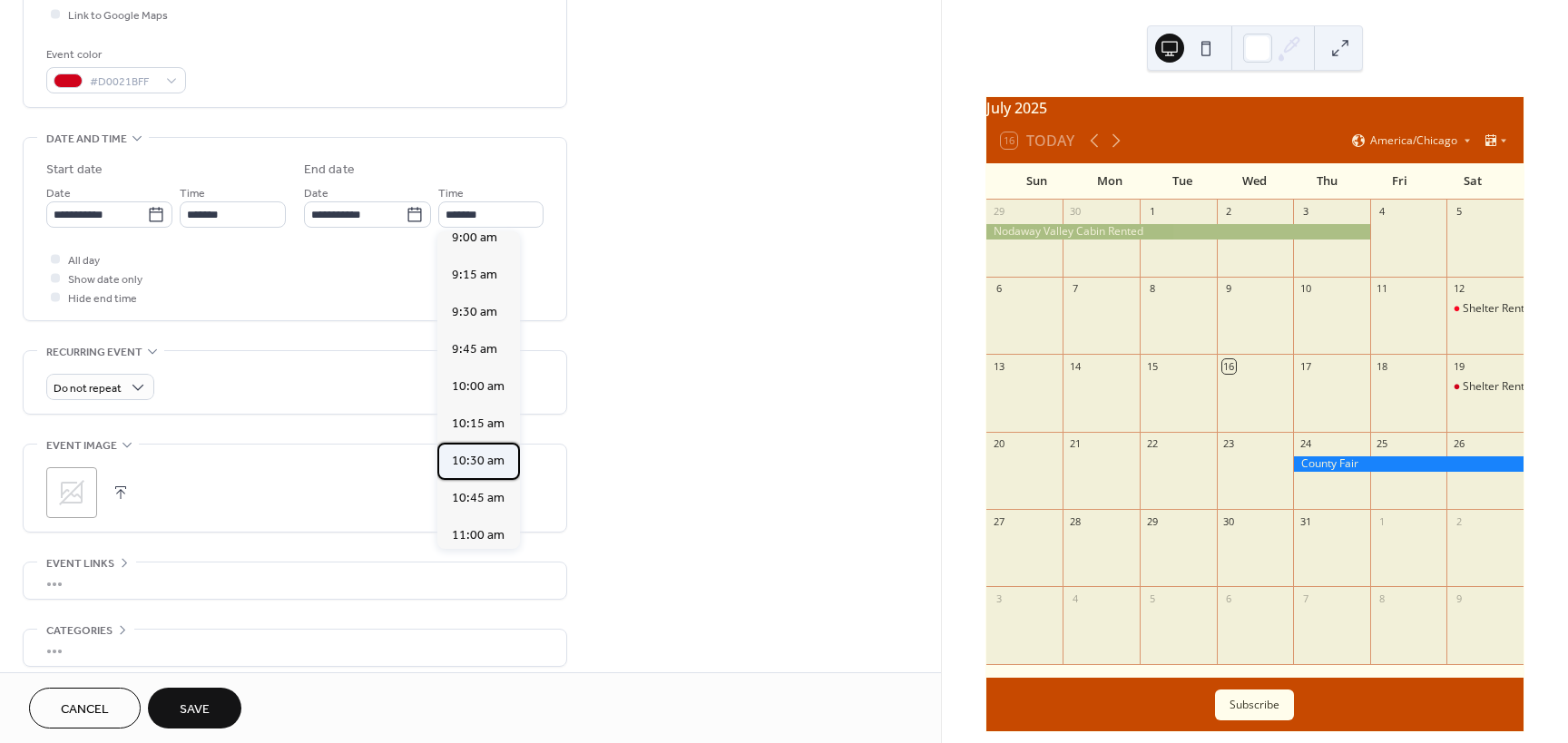 click on "10:30 am" at bounding box center [478, 461] 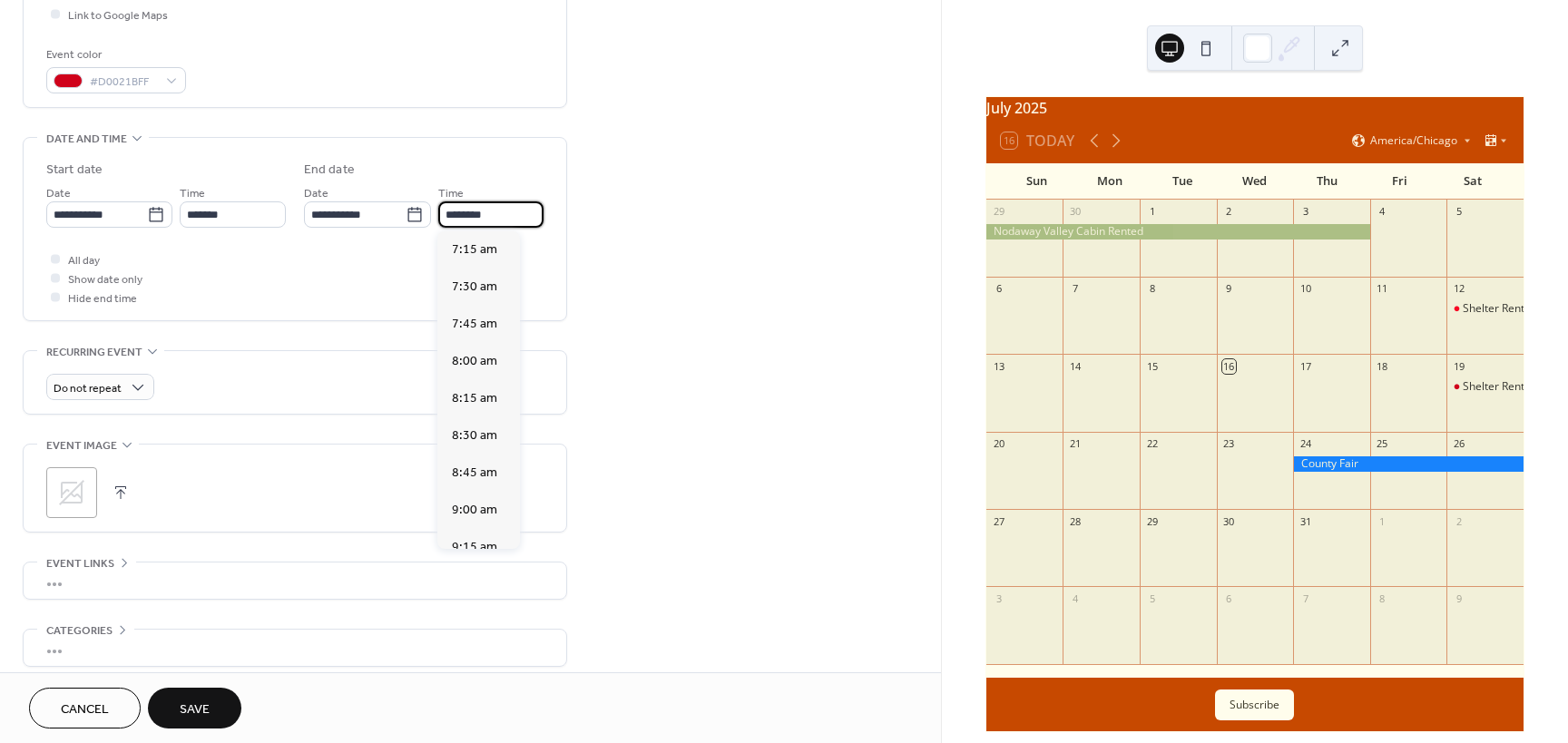 click on "********" at bounding box center [491, 214] 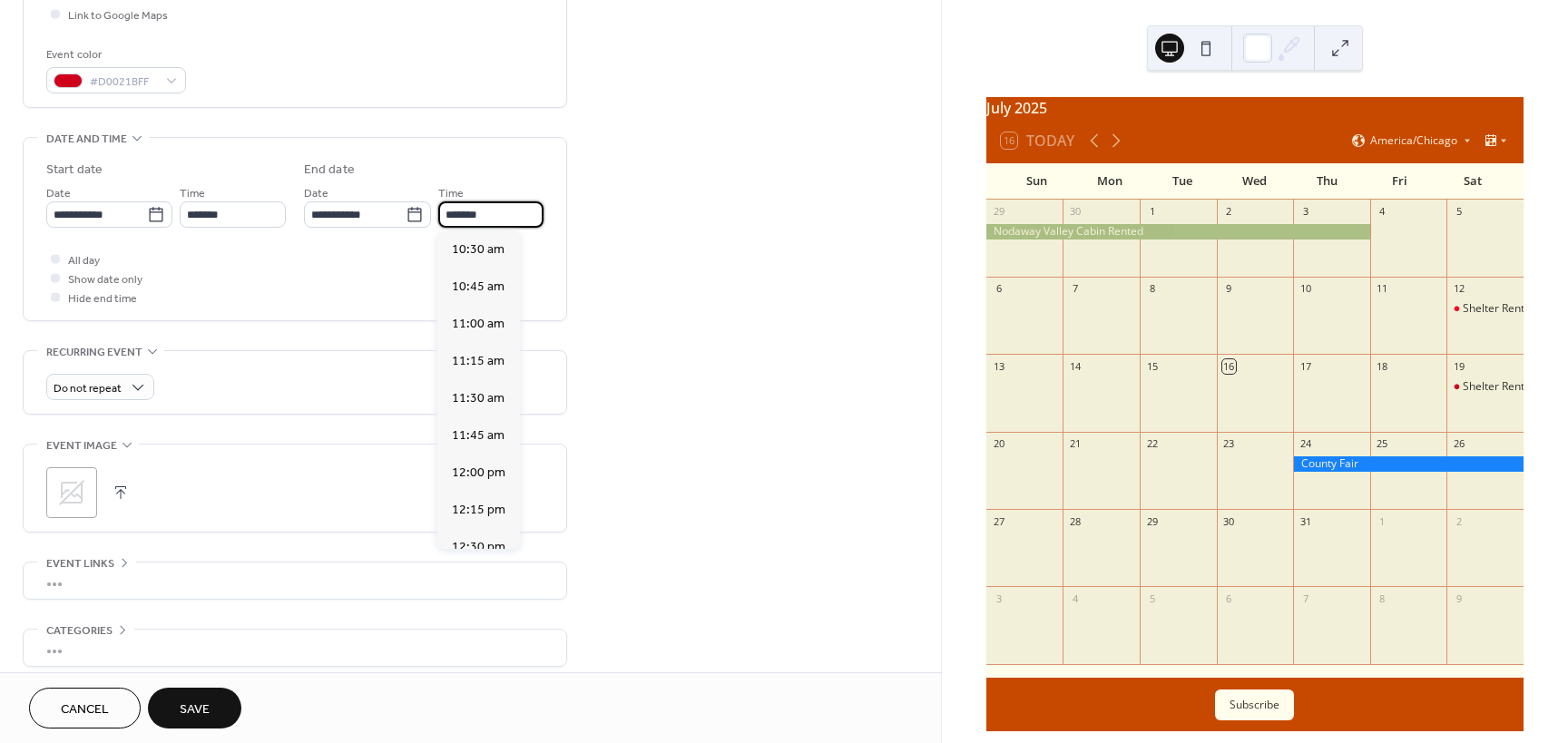 scroll, scrollTop: 2175, scrollLeft: 0, axis: vertical 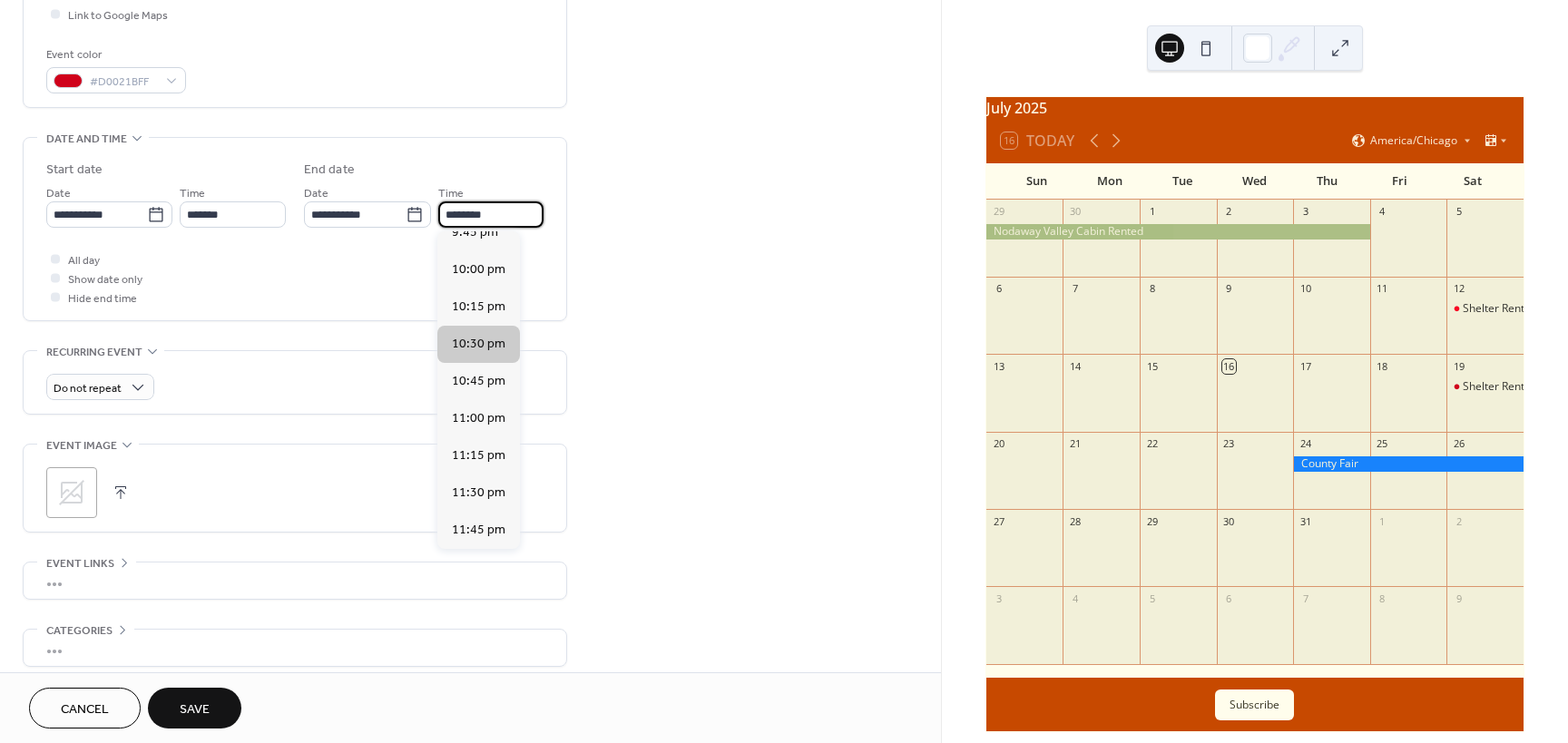 type on "********" 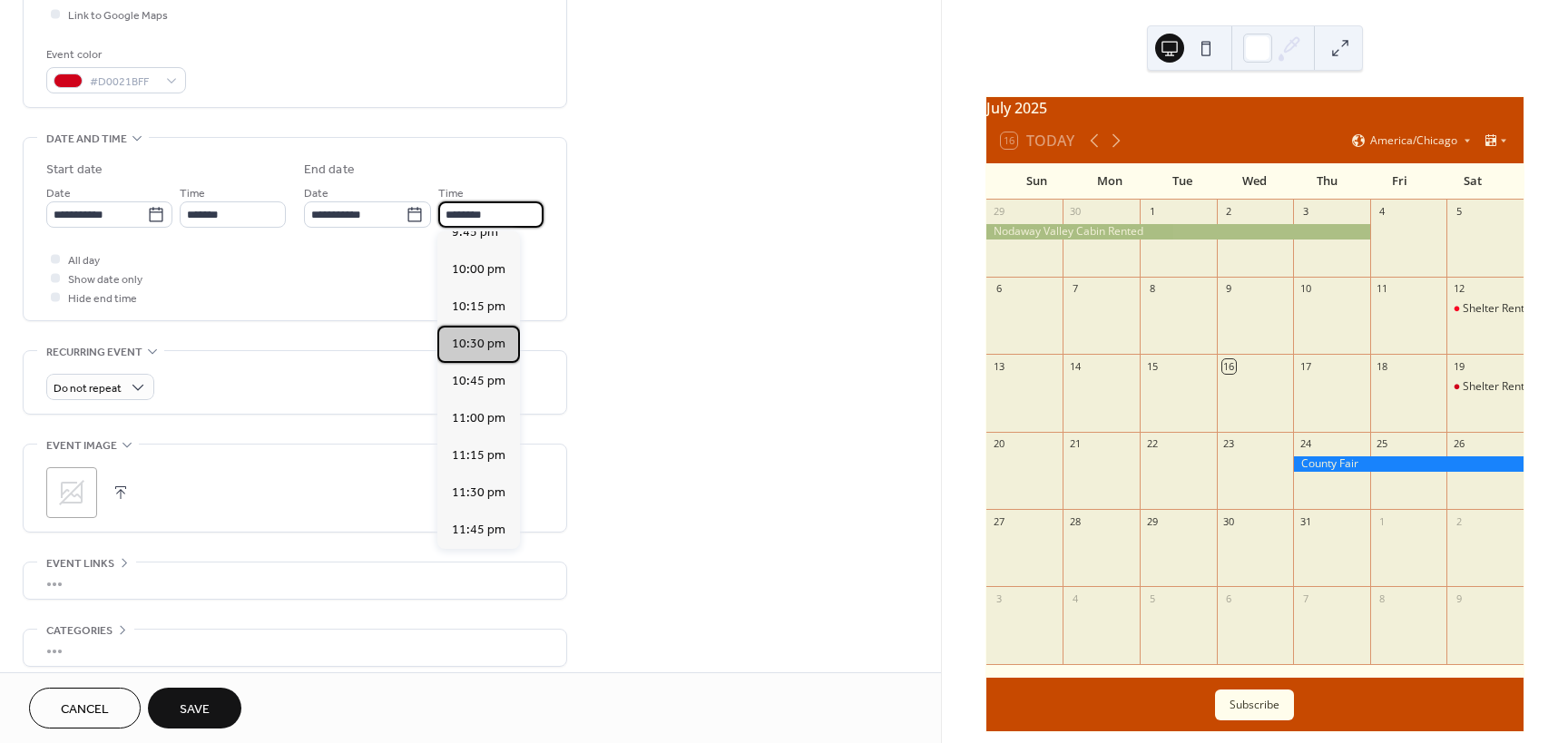 click on "10:30 pm" at bounding box center (478, 344) 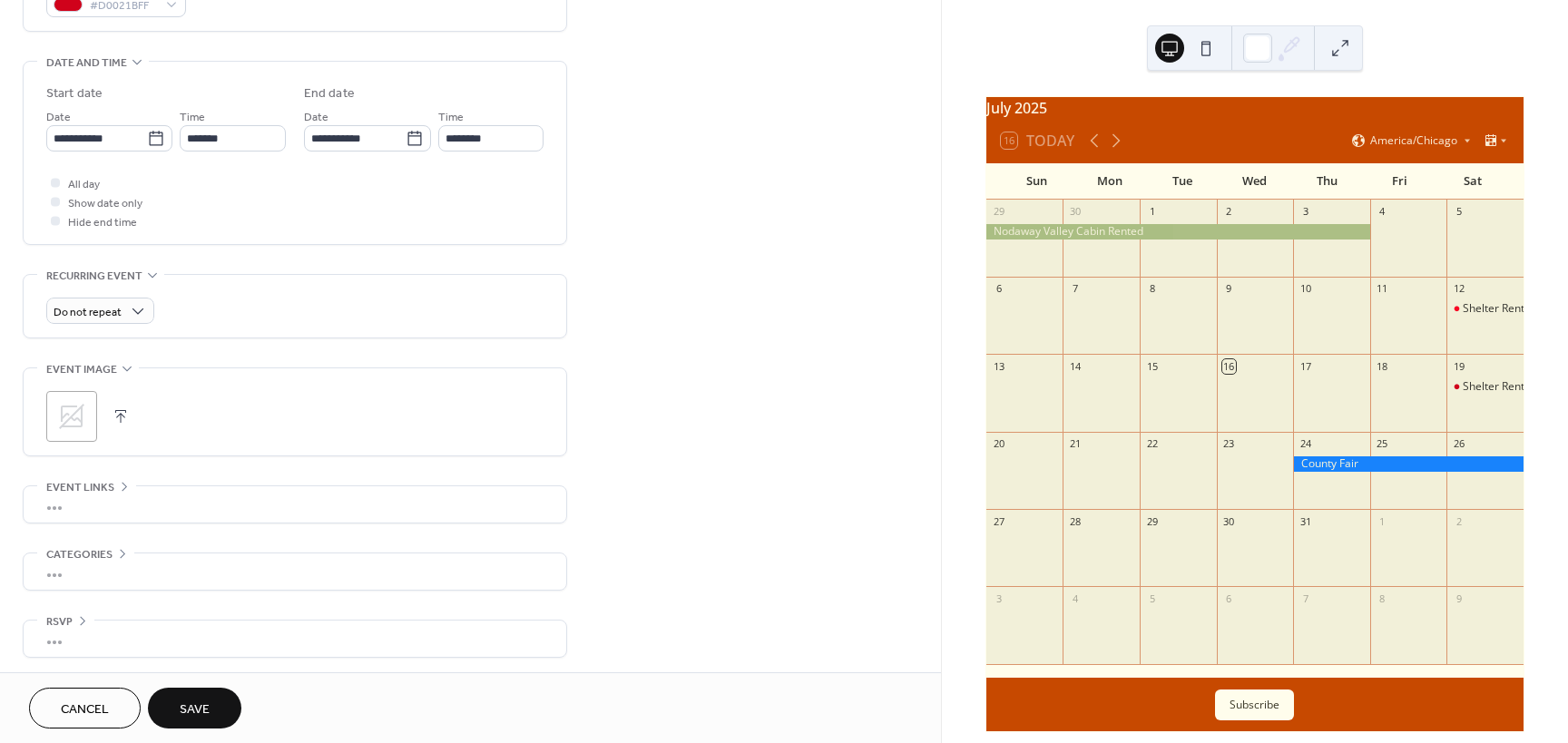 scroll, scrollTop: 533, scrollLeft: 0, axis: vertical 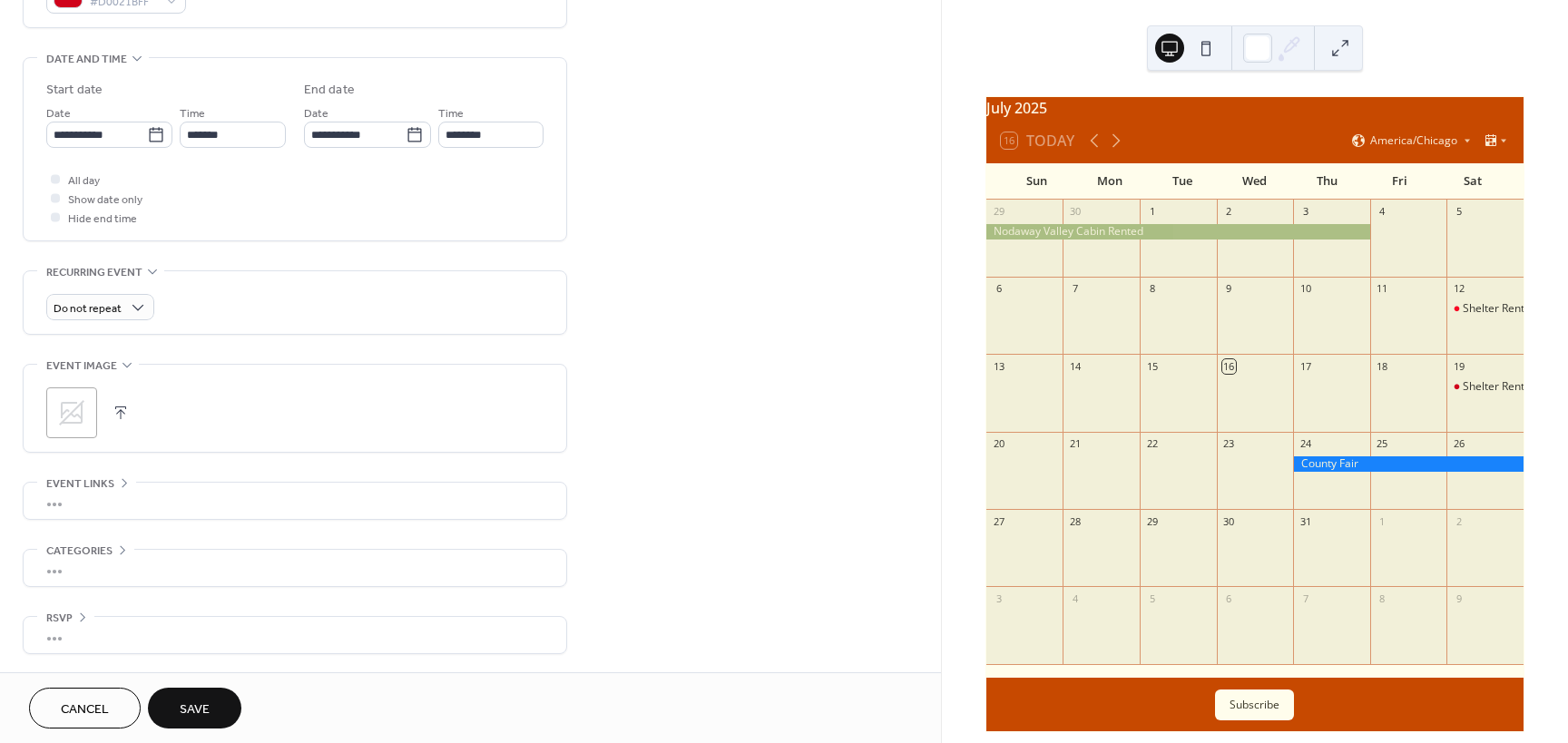 click on "Save" at bounding box center [194, 708] 